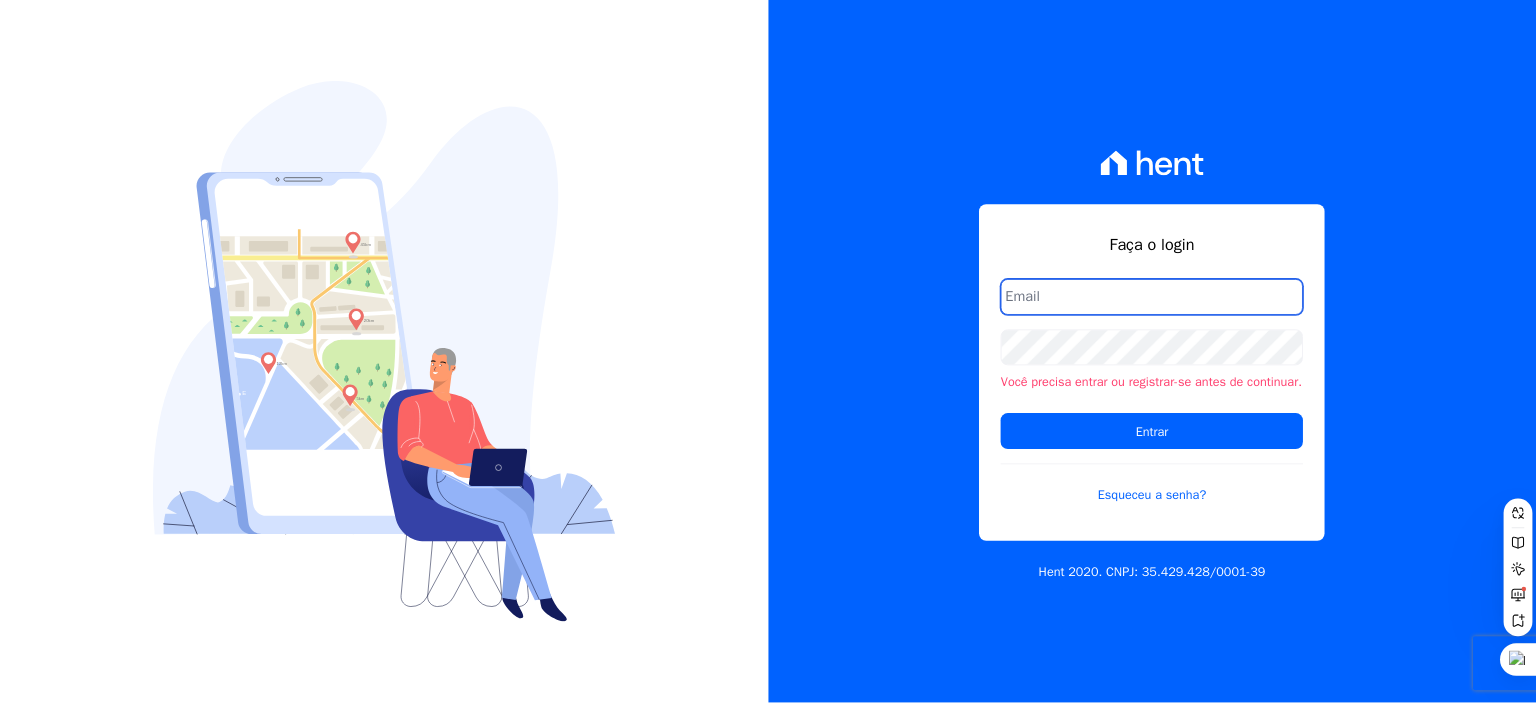 scroll, scrollTop: 0, scrollLeft: 0, axis: both 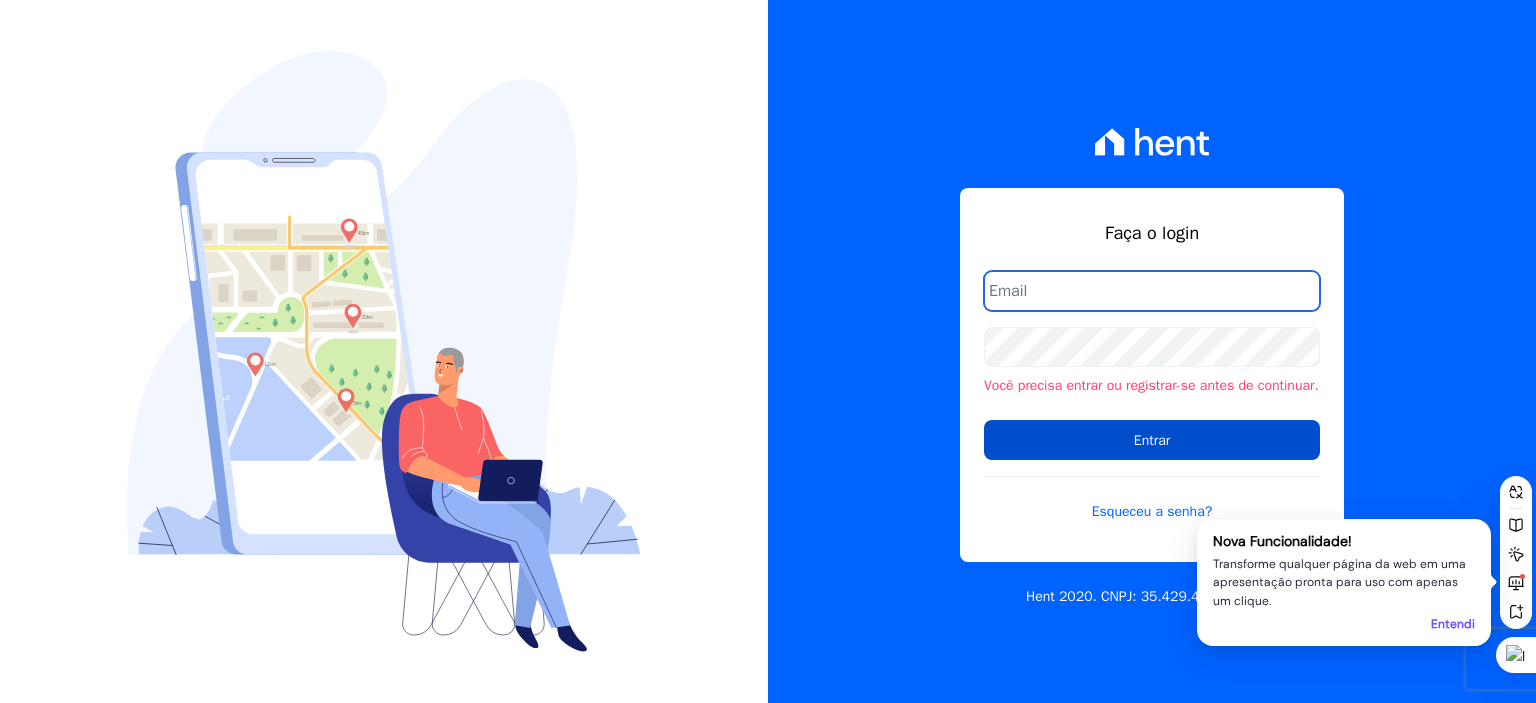 type on "rodrigo.villalva@grupozarin.com.br" 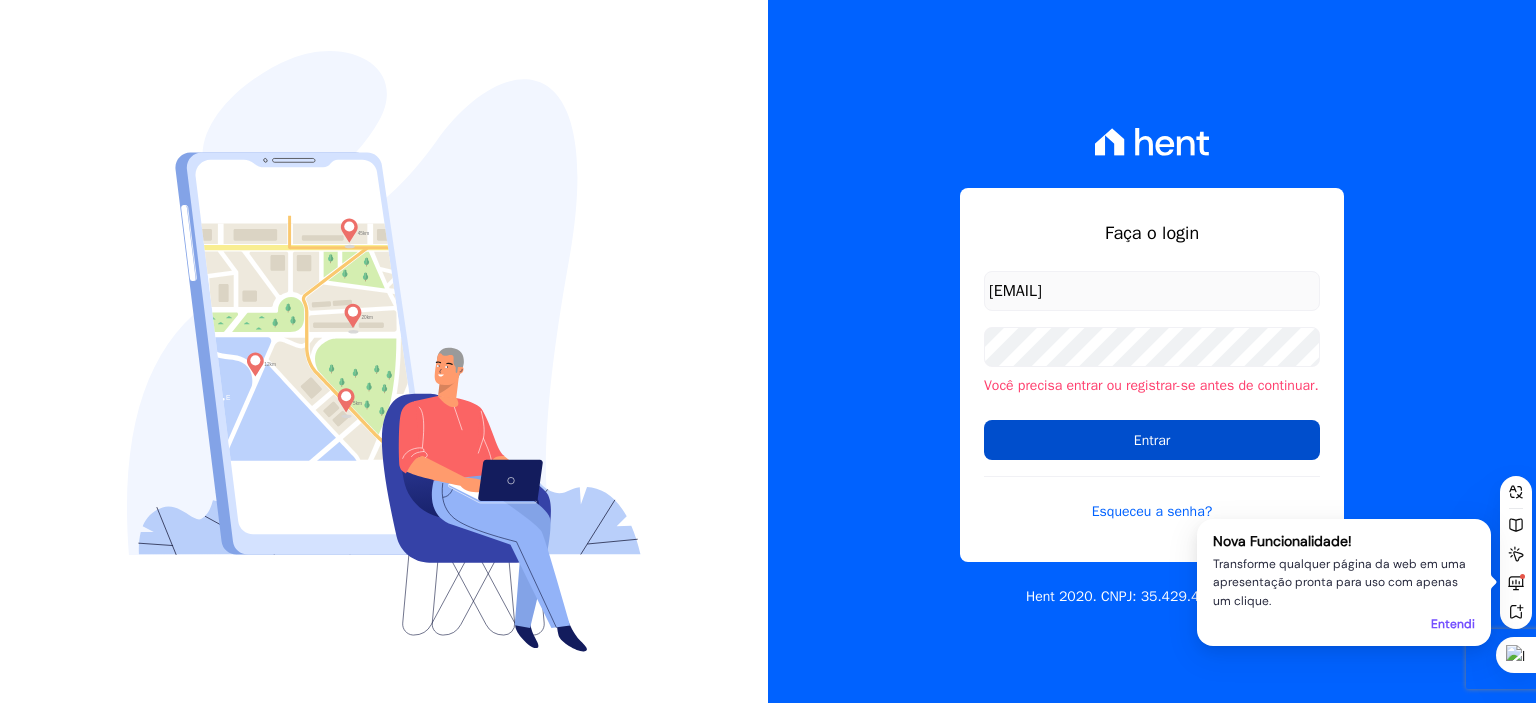 click on "Entrar" at bounding box center (1152, 440) 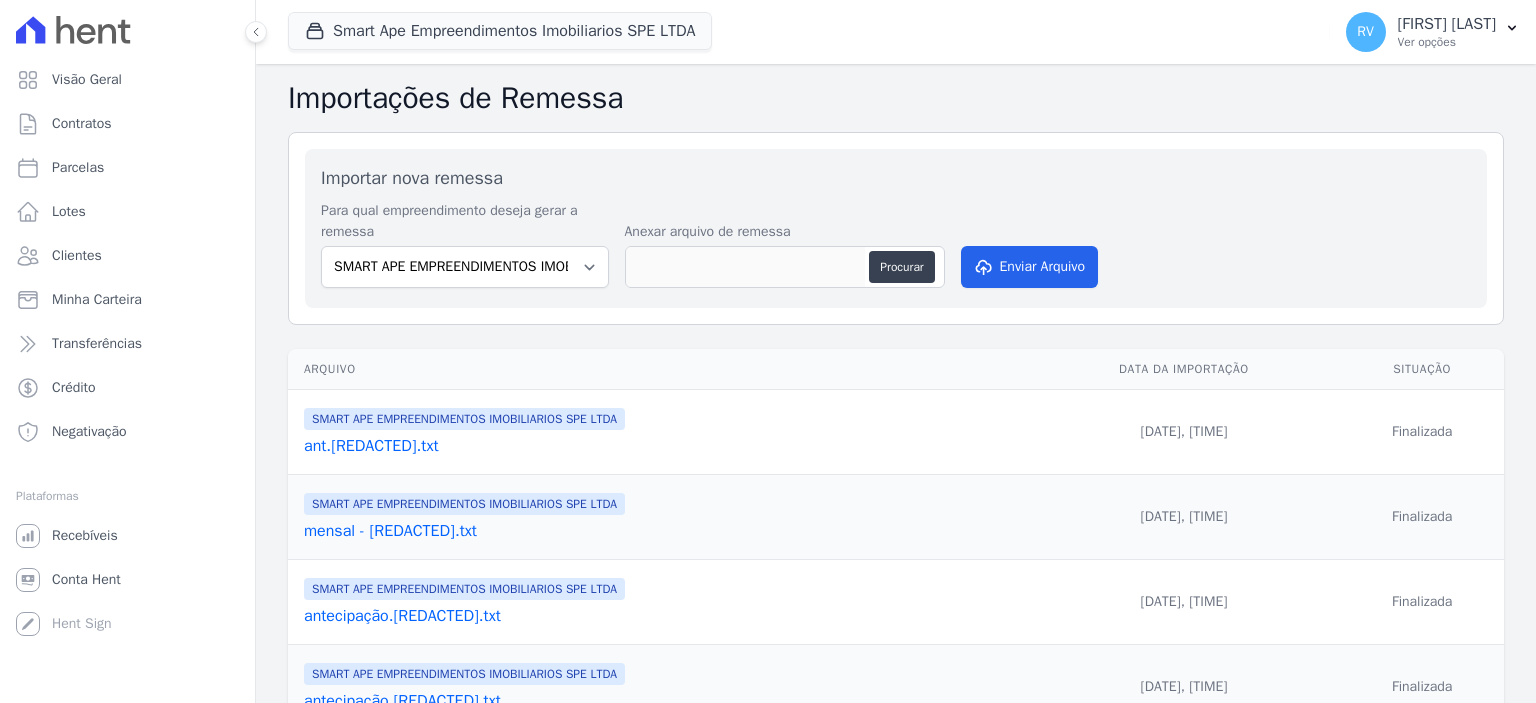 scroll, scrollTop: 0, scrollLeft: 0, axis: both 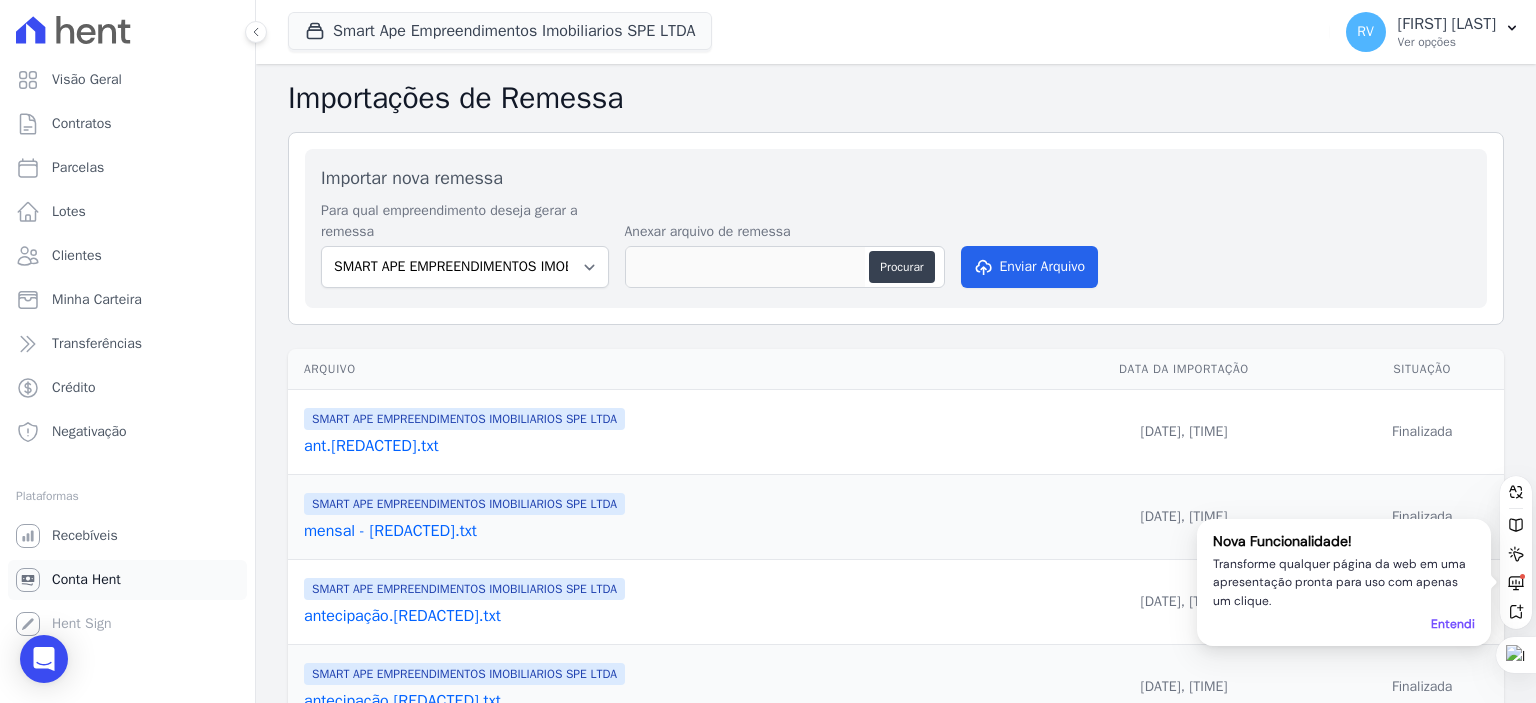 click on "Conta Hent" at bounding box center (86, 580) 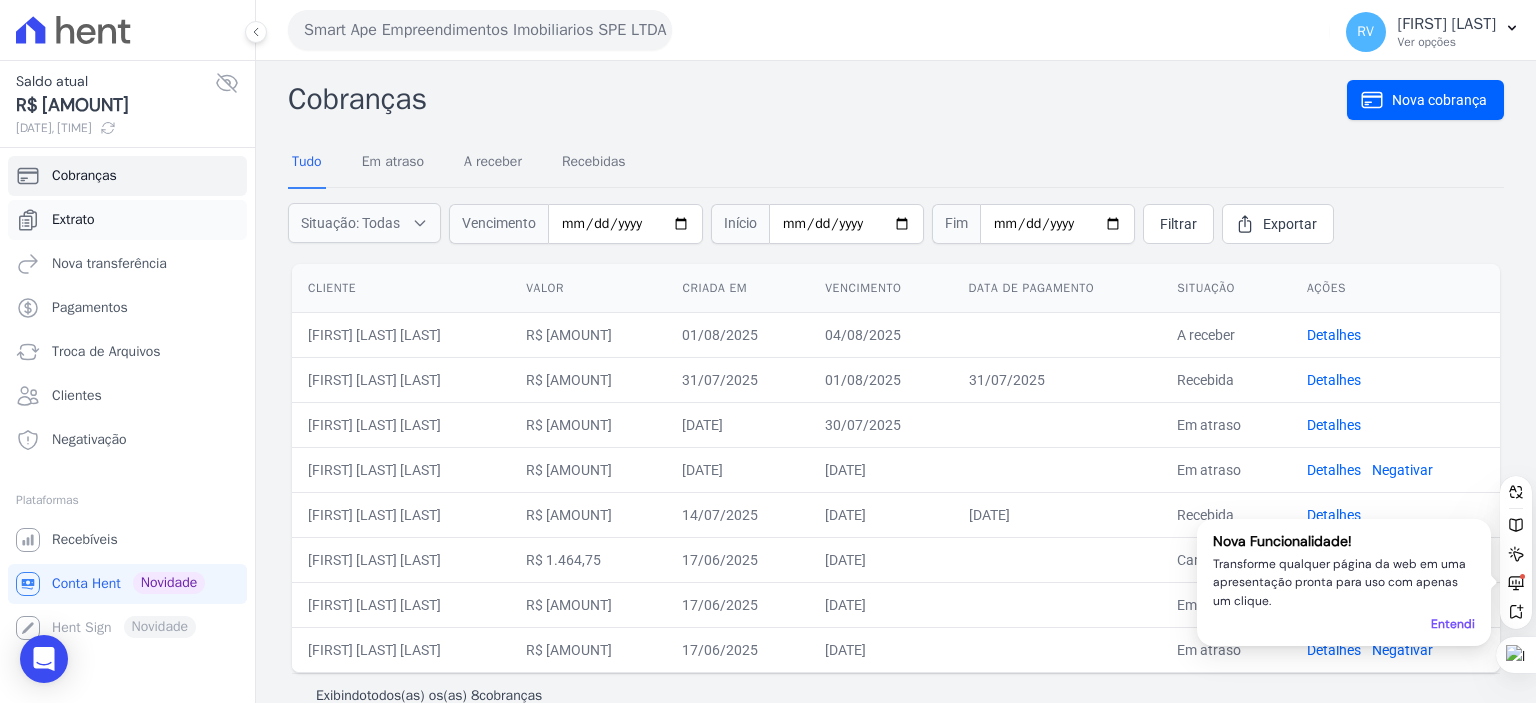 click on "Extrato" at bounding box center [73, 220] 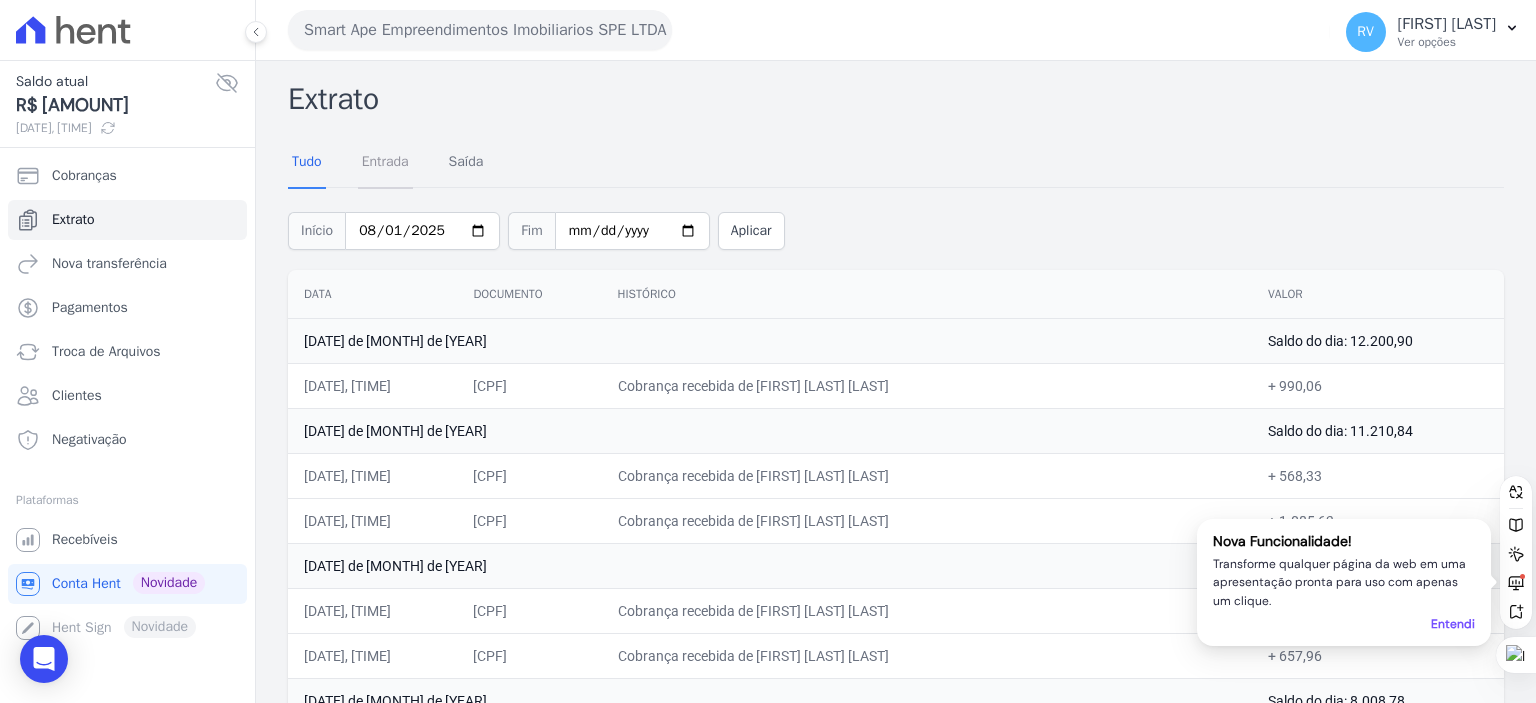click on "Entrada" at bounding box center (385, 163) 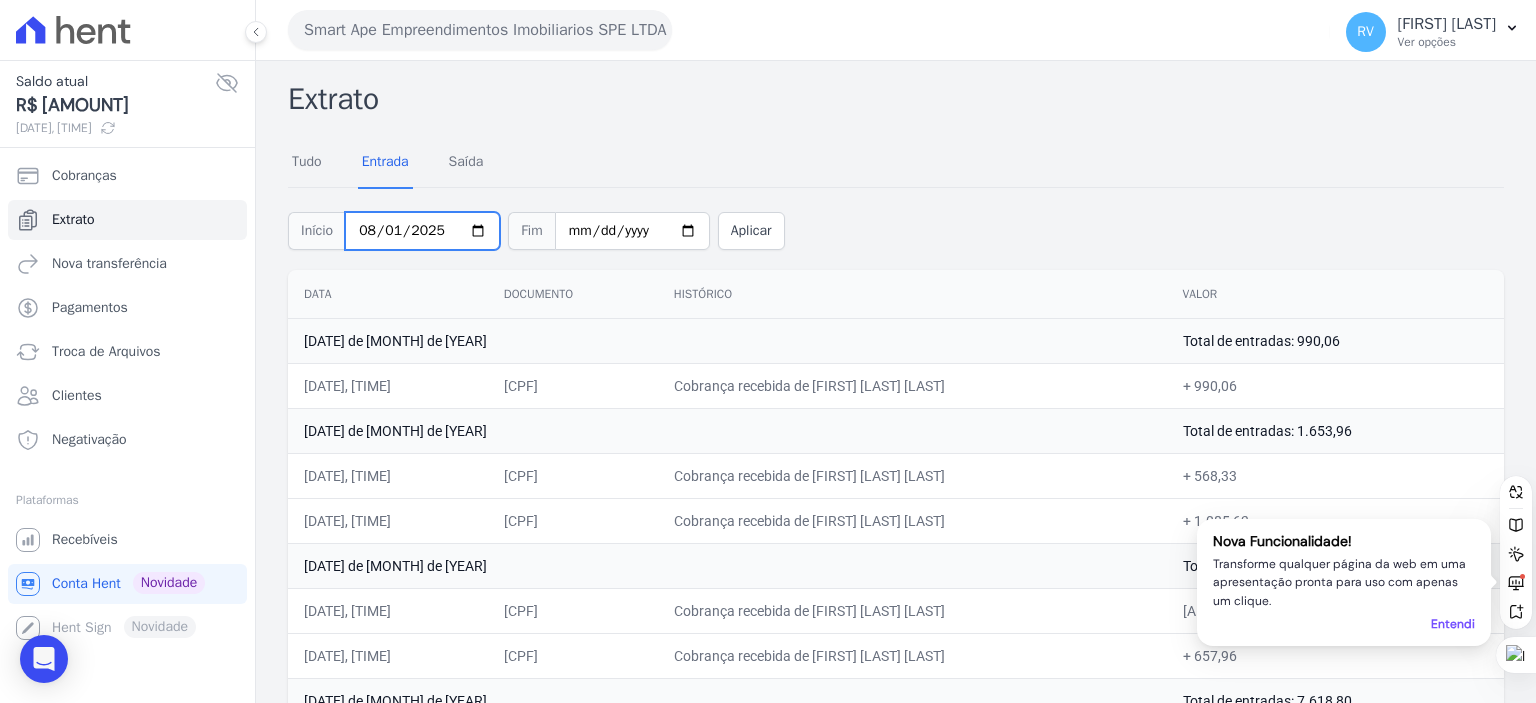 click on "2025-08-01" at bounding box center (422, 231) 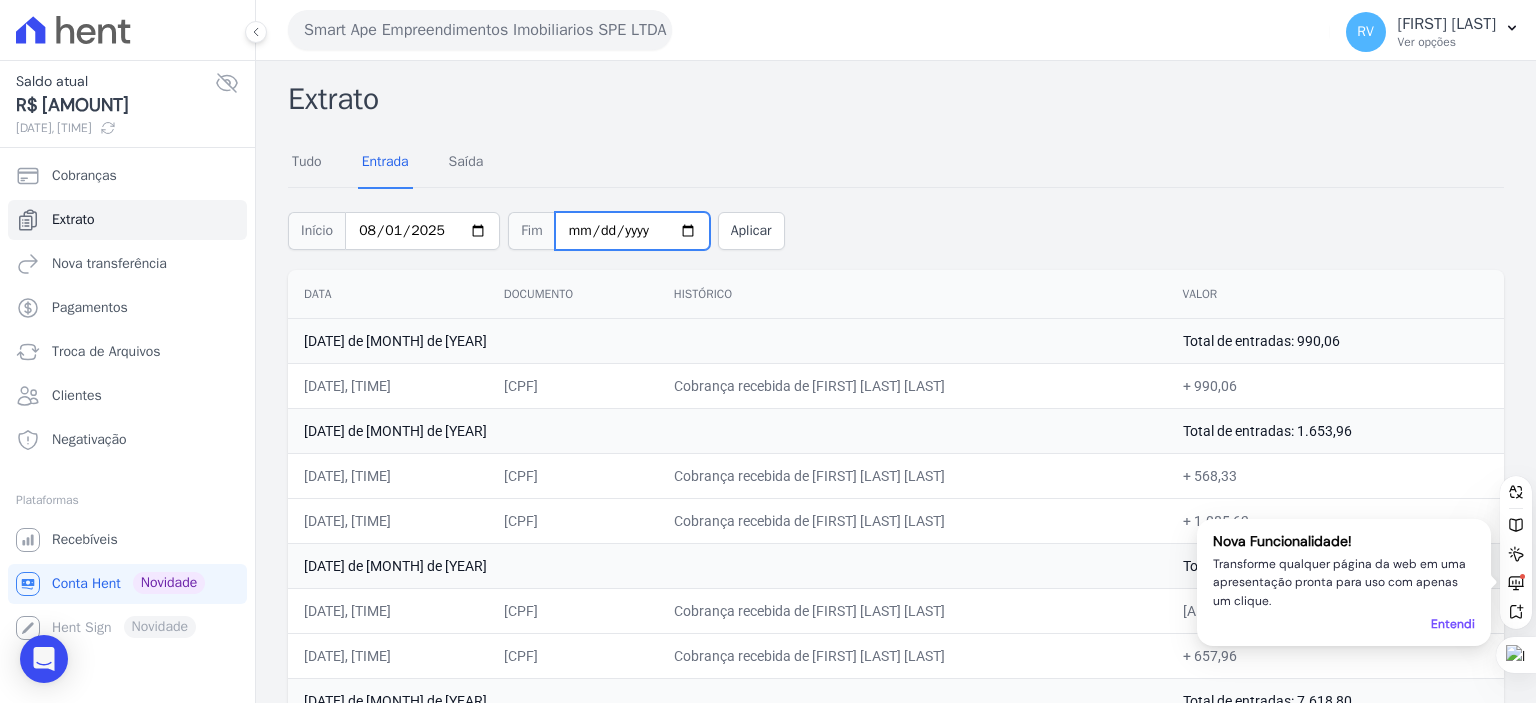 click on "2025-08-04" at bounding box center (632, 231) 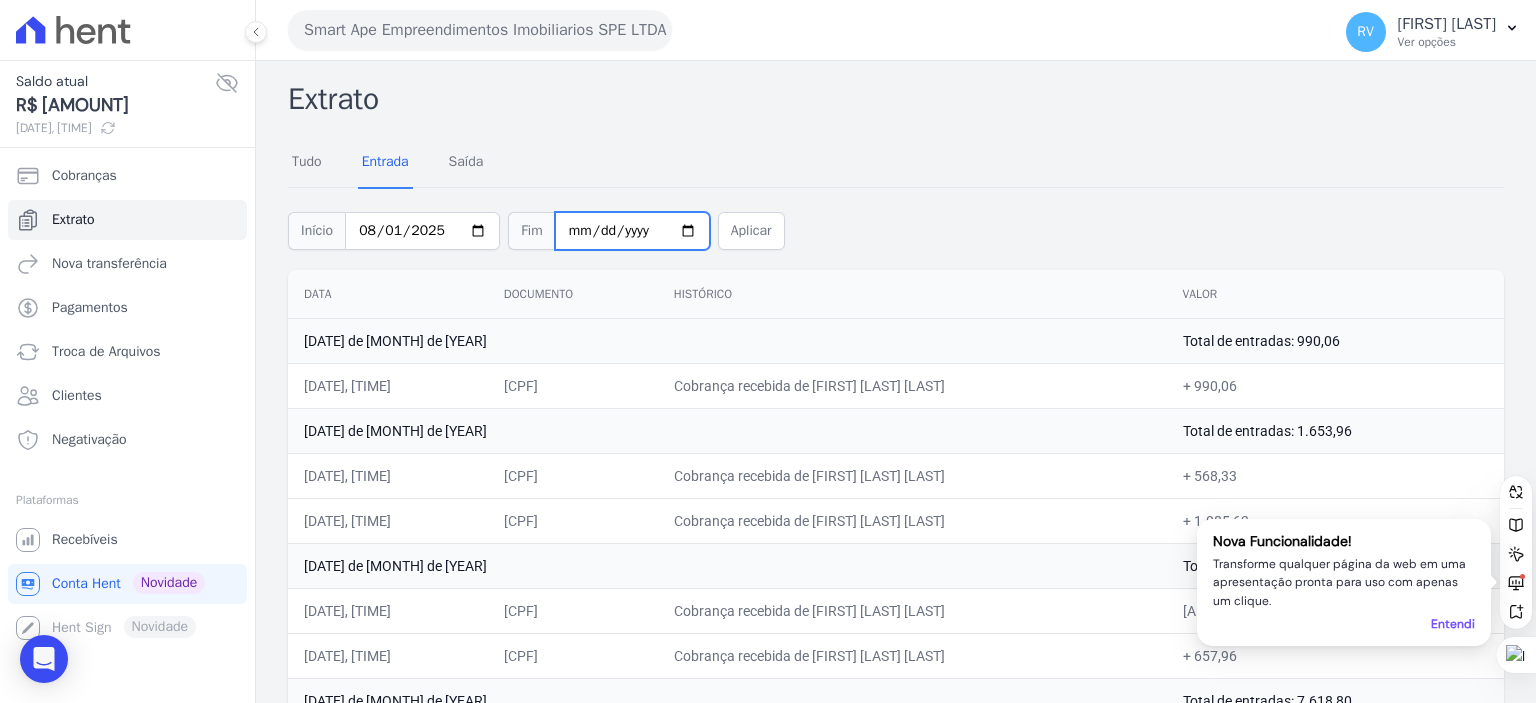 type on "2025-07-31" 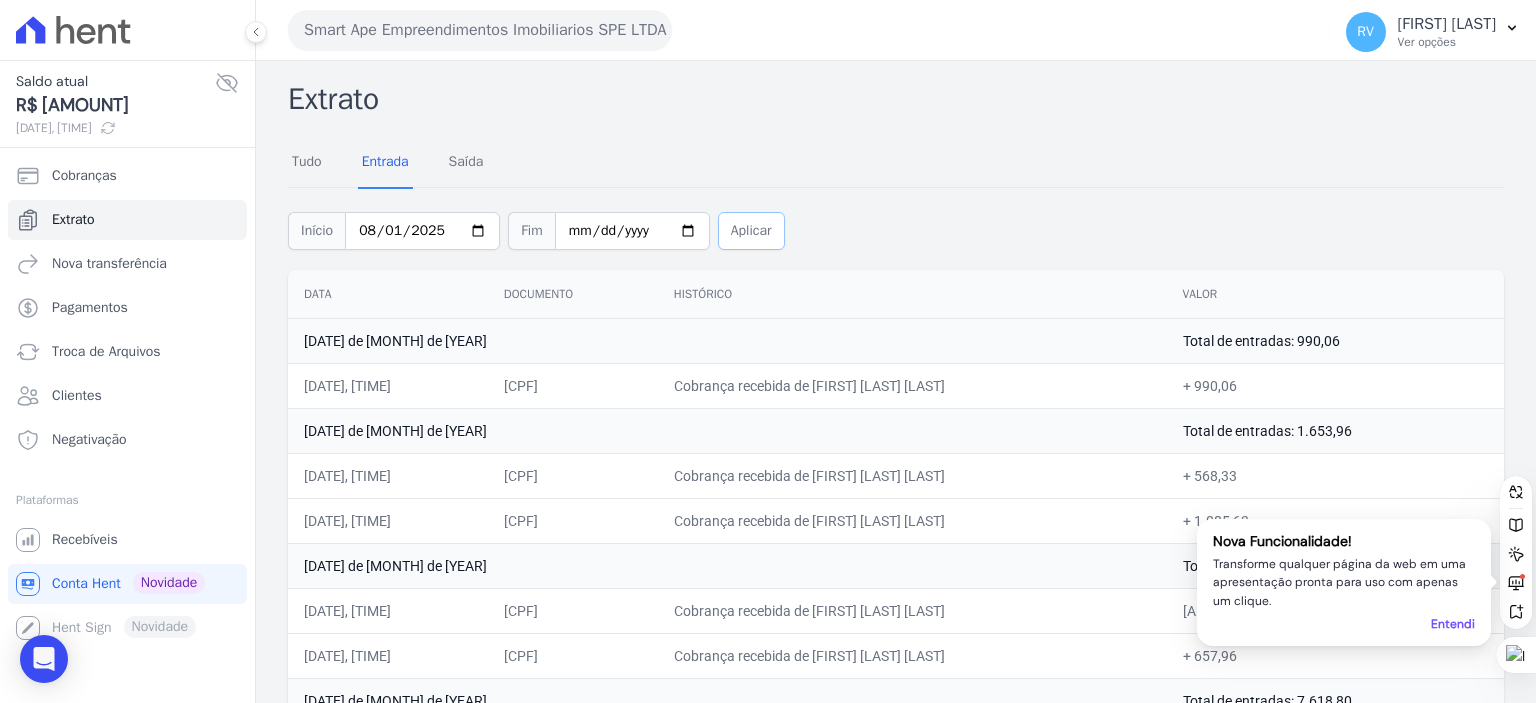 click on "Aplicar" at bounding box center [751, 231] 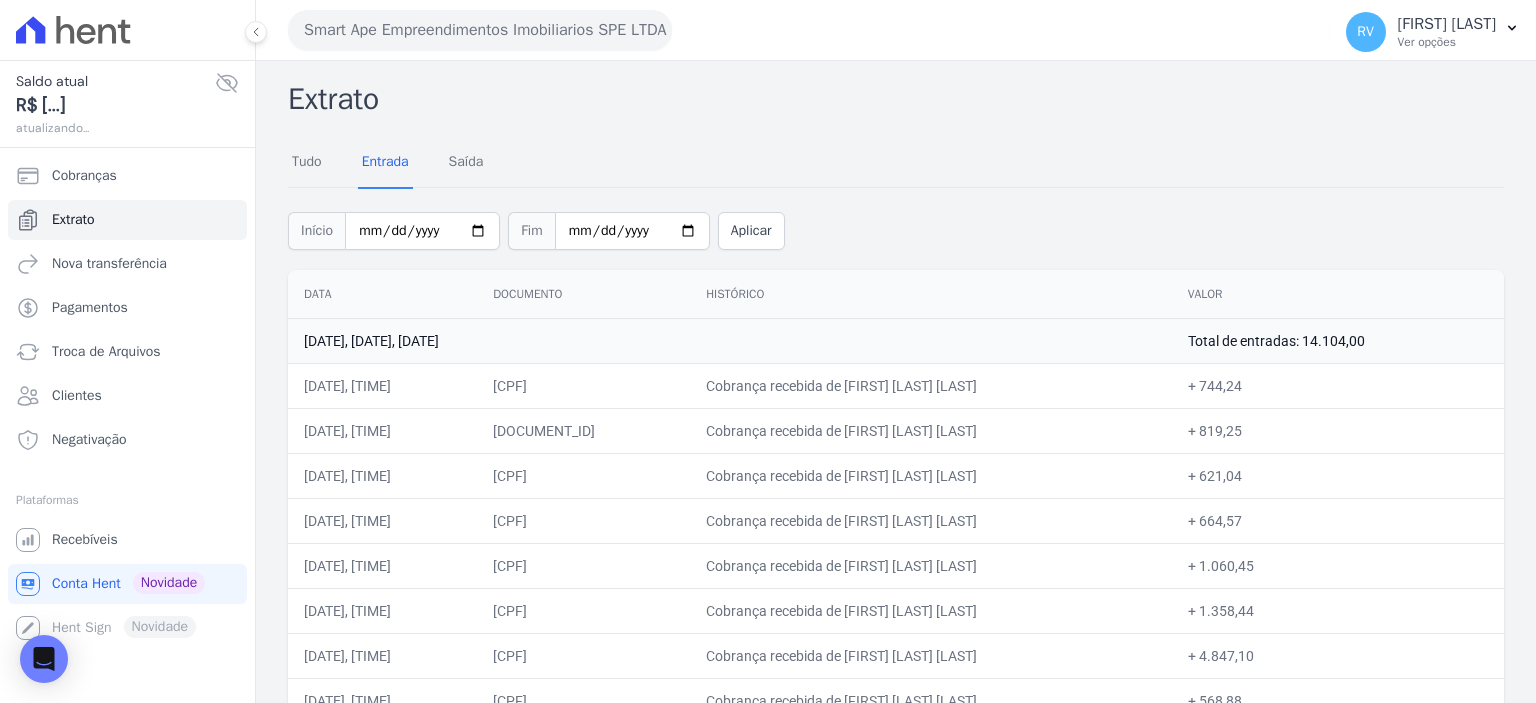 scroll, scrollTop: 0, scrollLeft: 0, axis: both 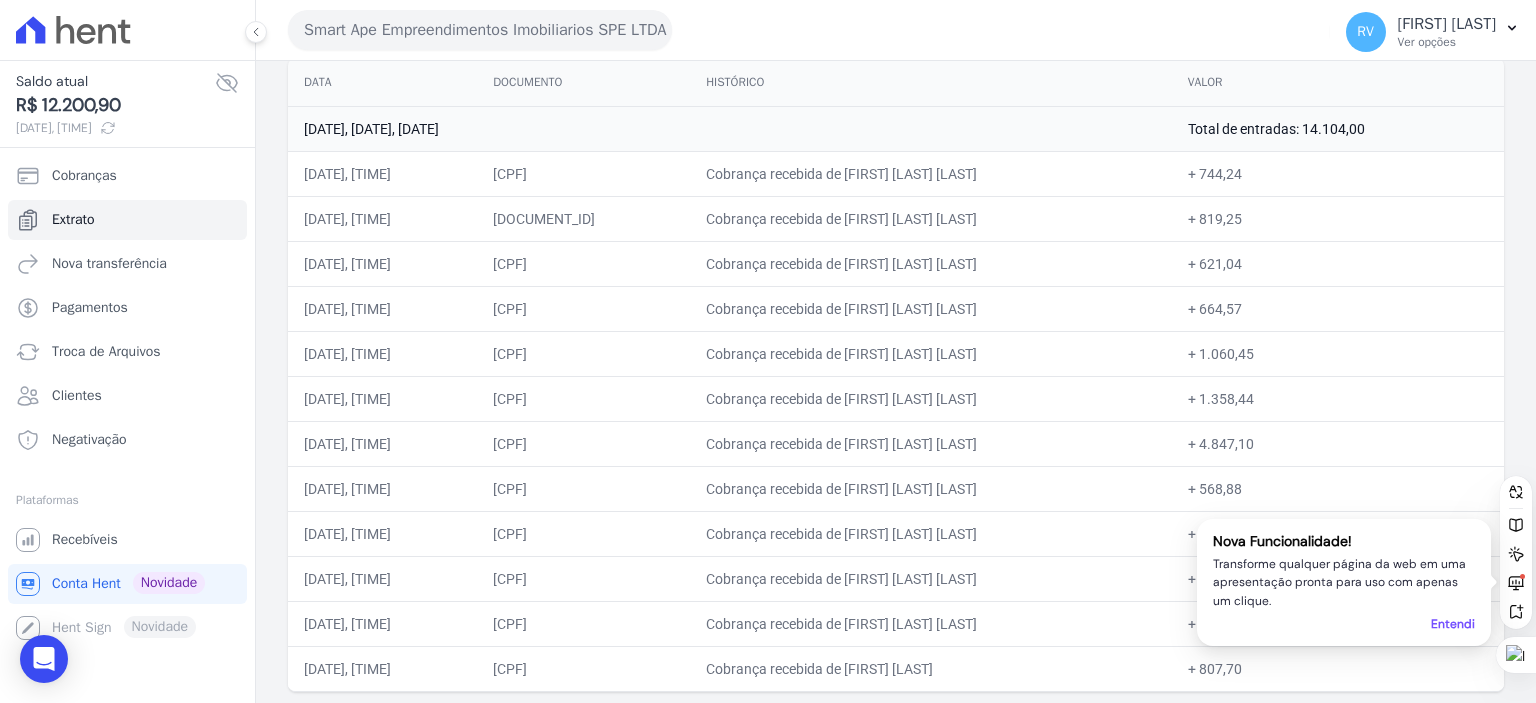 click on "Entendi" at bounding box center (1453, 624) 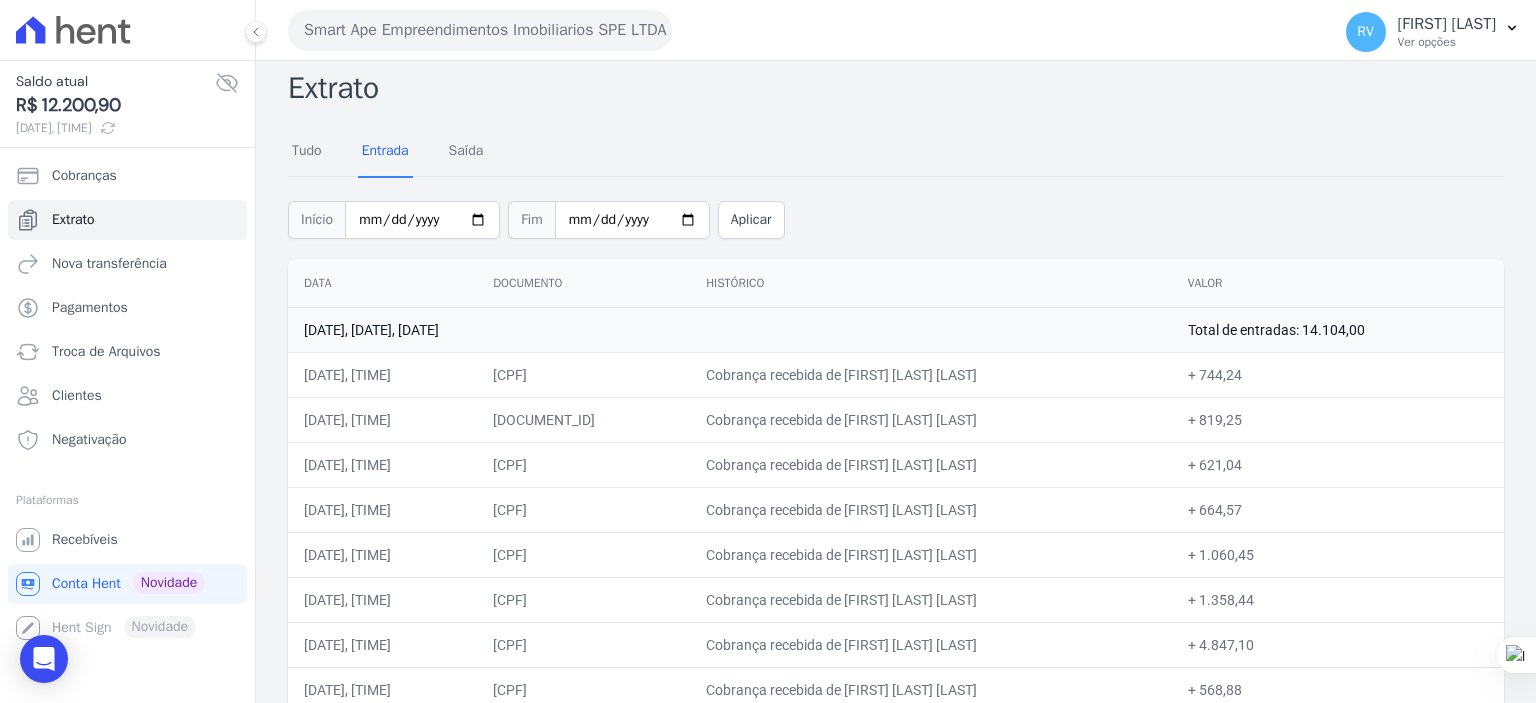 scroll, scrollTop: 0, scrollLeft: 0, axis: both 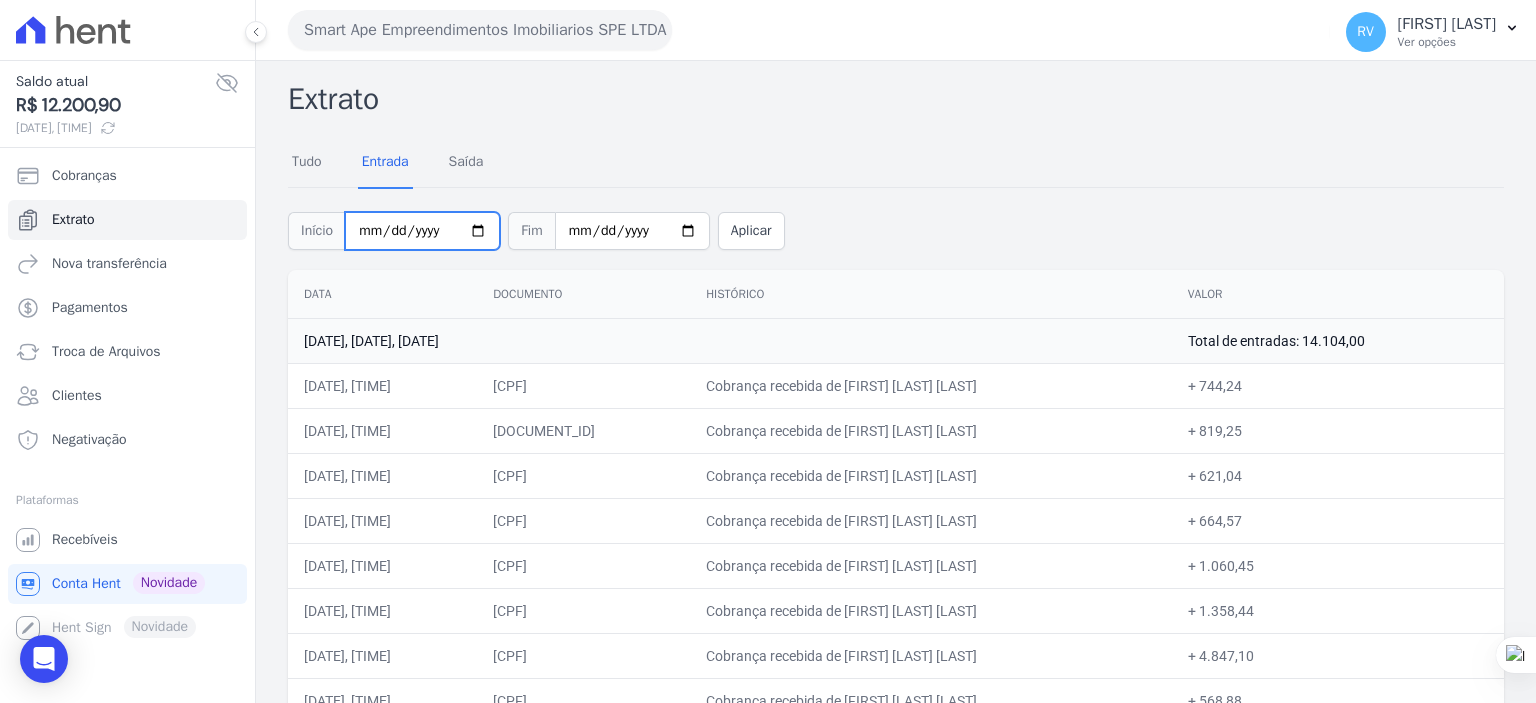 click on "[DATE]" at bounding box center (422, 231) 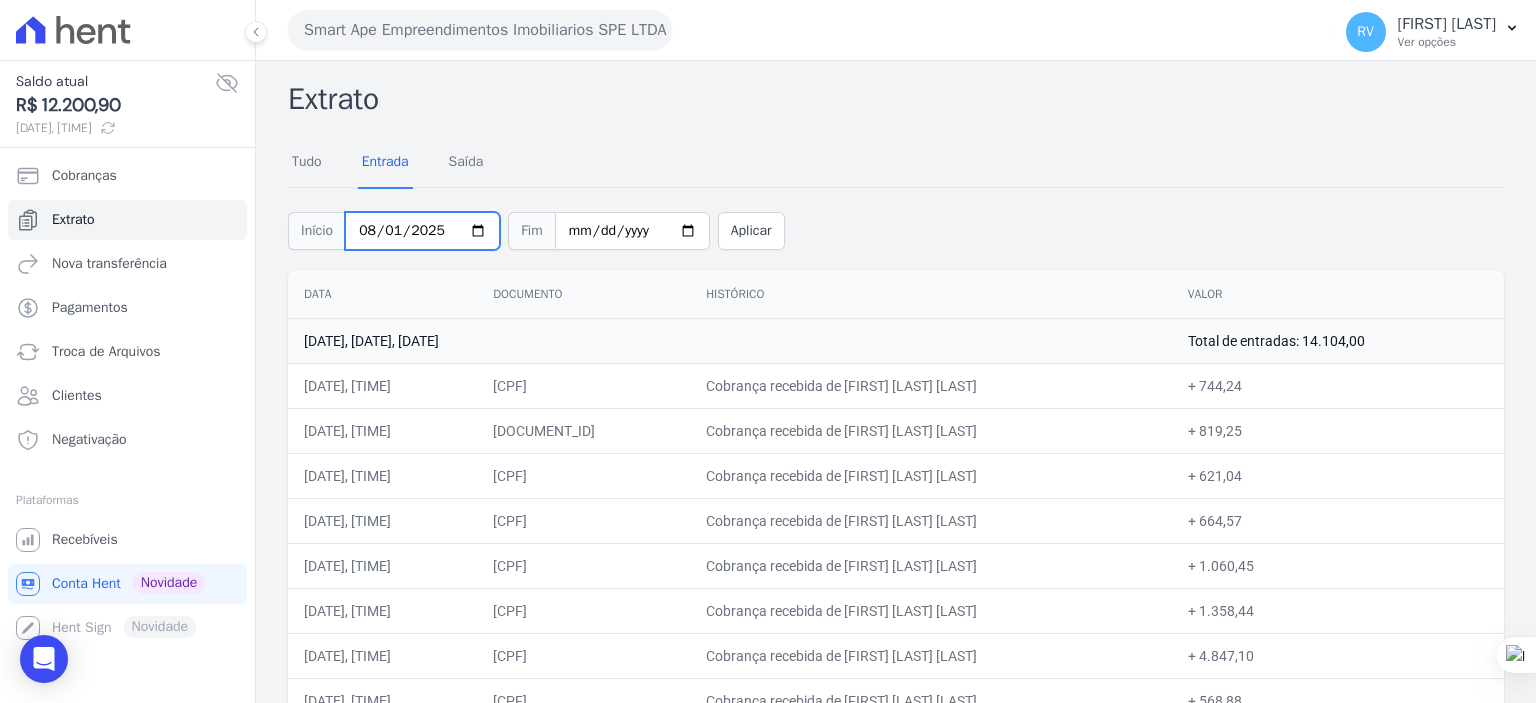 type on "2025-08-01" 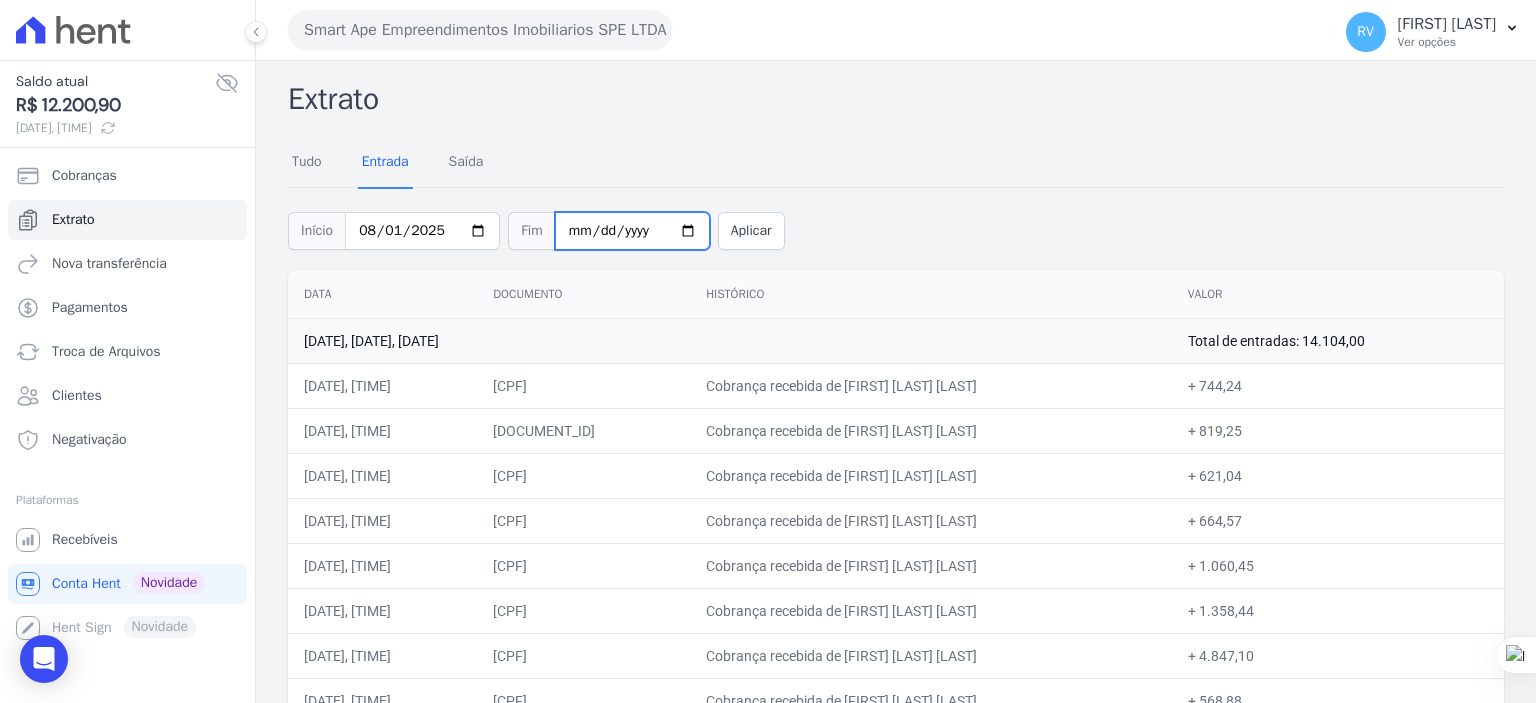 click on "[DATE]" at bounding box center (632, 231) 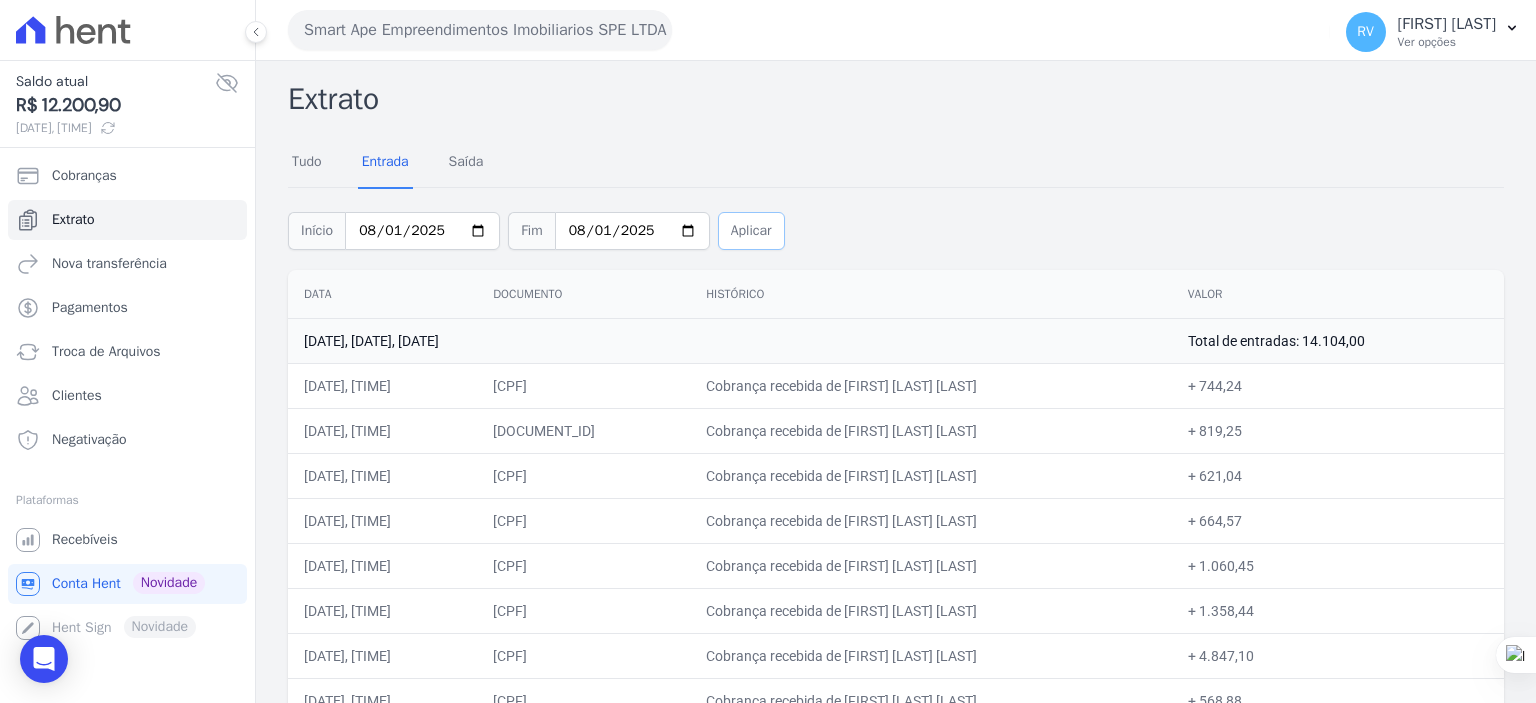 click on "Aplicar" at bounding box center (751, 231) 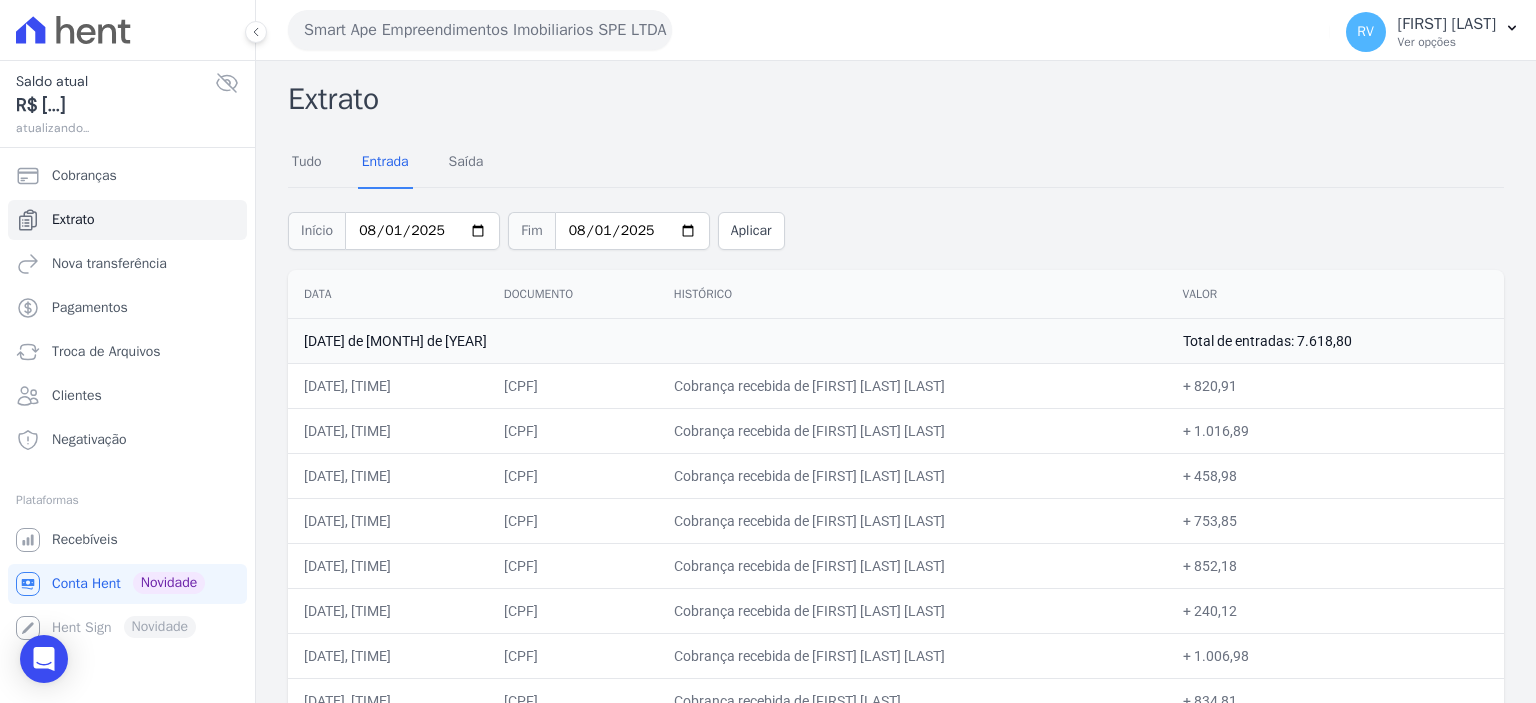 scroll, scrollTop: 0, scrollLeft: 0, axis: both 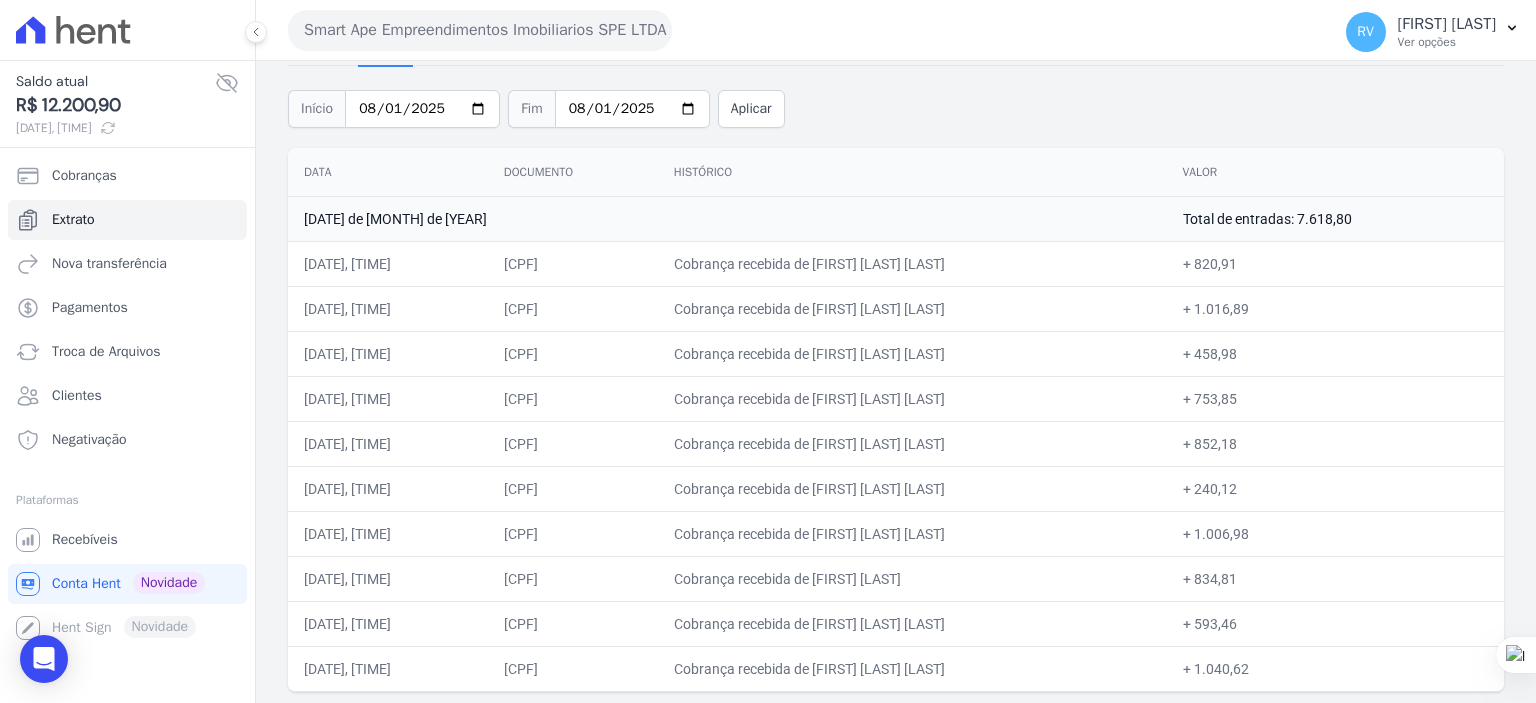 drag, startPoint x: 829, startPoint y: 263, endPoint x: 988, endPoint y: 268, distance: 159.0786 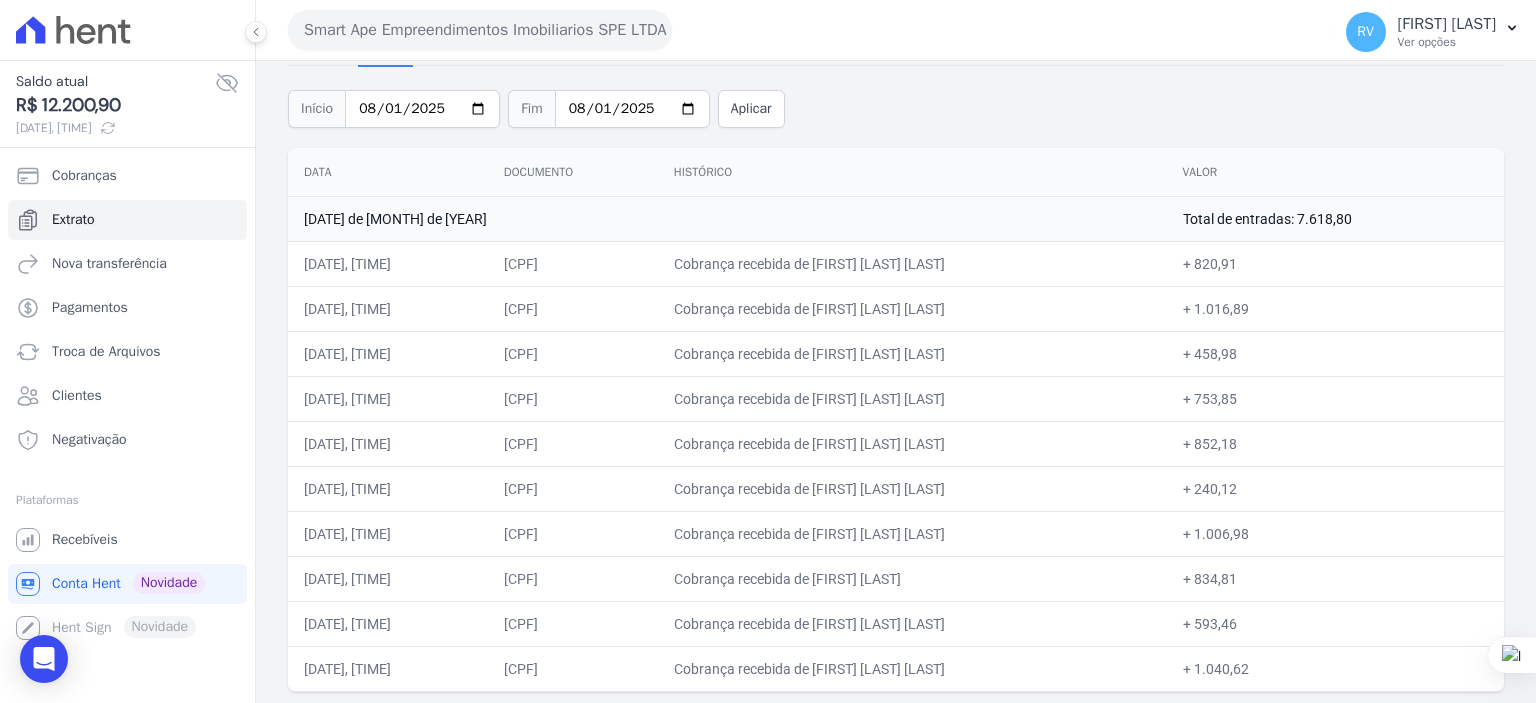 copy on "EDRIAN DE SOUZA FERR" 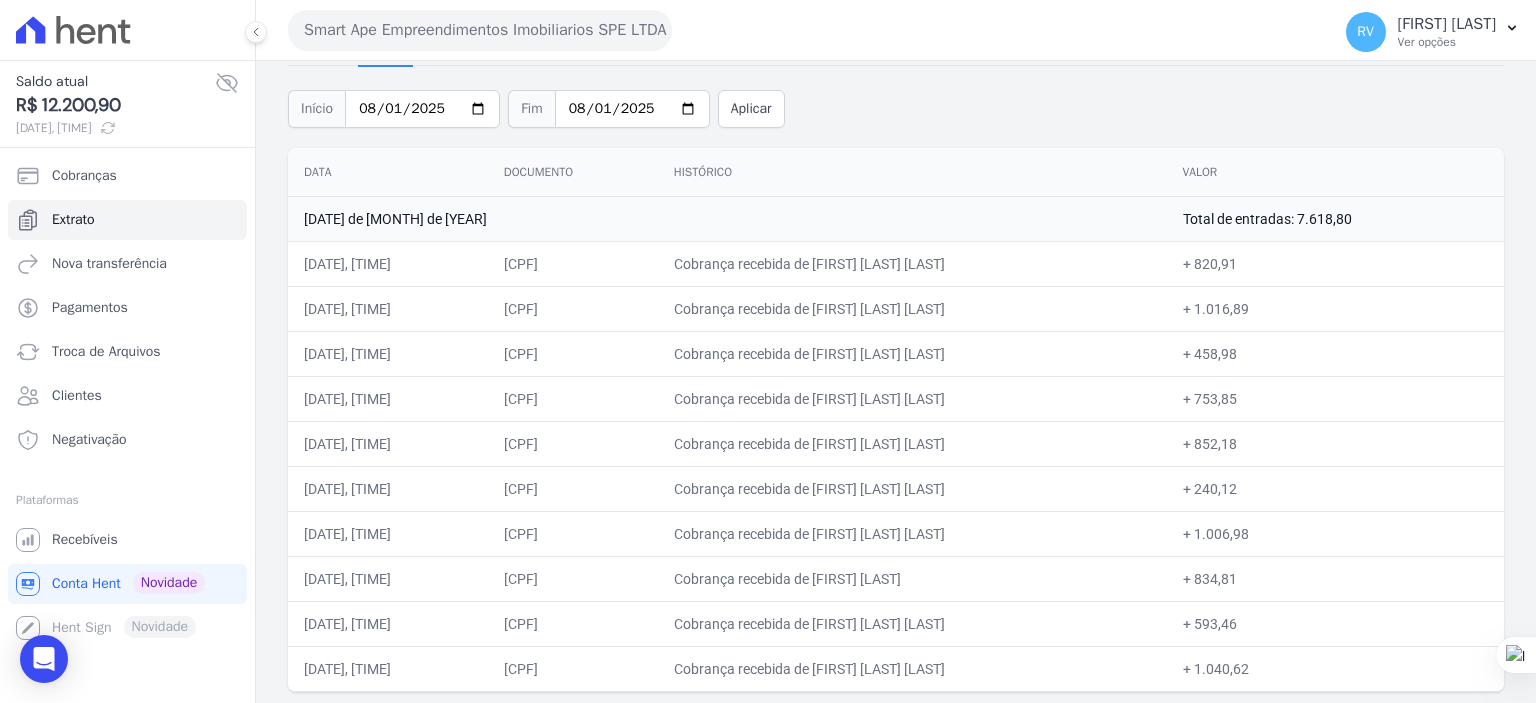 drag, startPoint x: 1236, startPoint y: 312, endPoint x: 1293, endPoint y: 314, distance: 57.035076 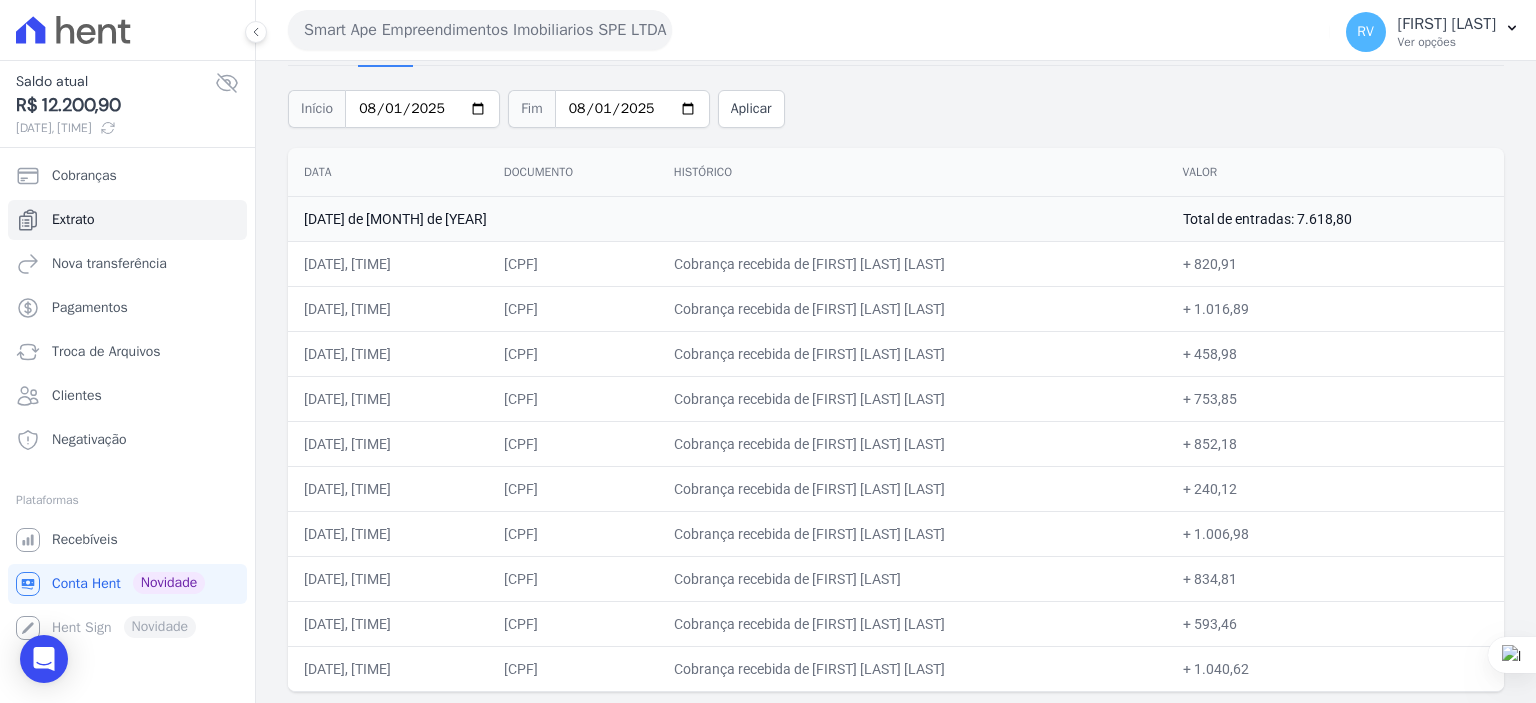 copy on "1.016,89" 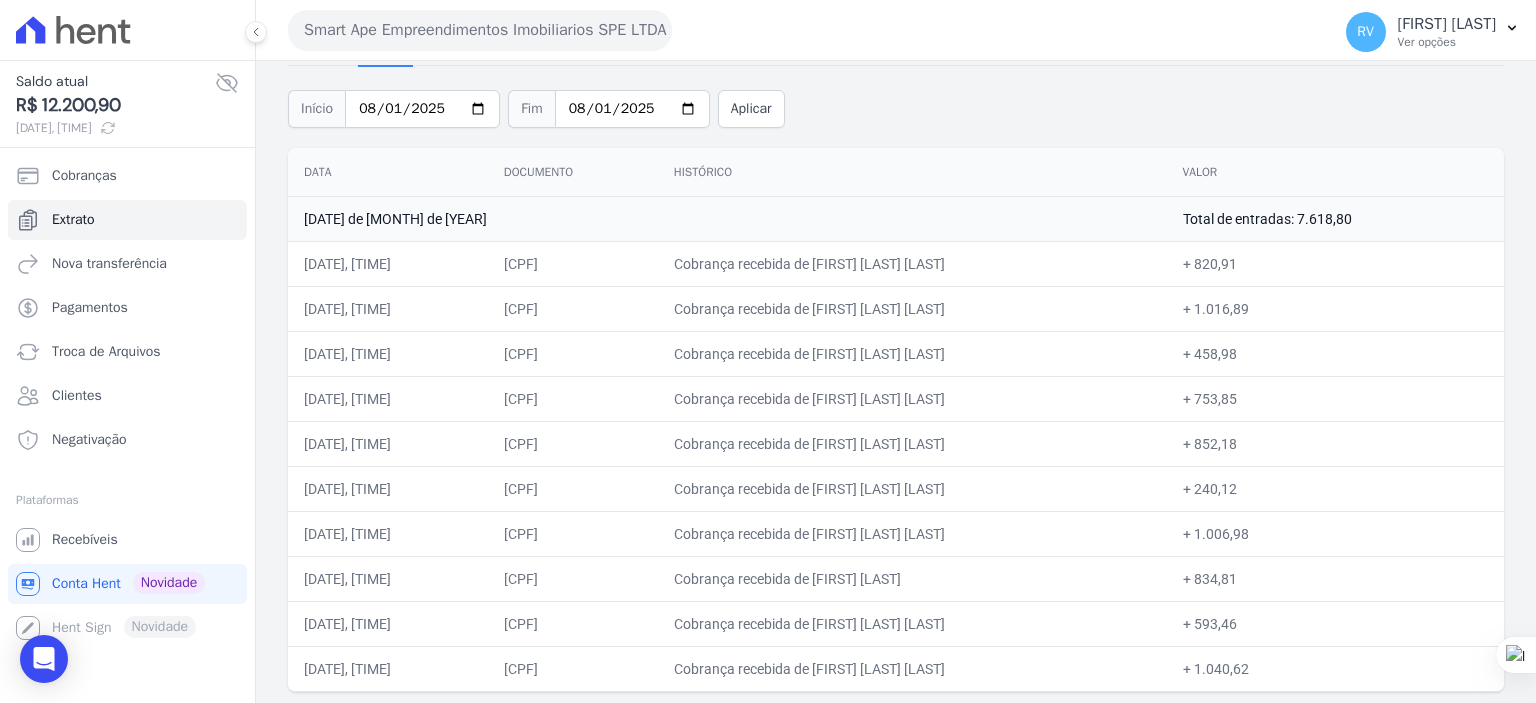 drag, startPoint x: 831, startPoint y: 353, endPoint x: 968, endPoint y: 357, distance: 137.05838 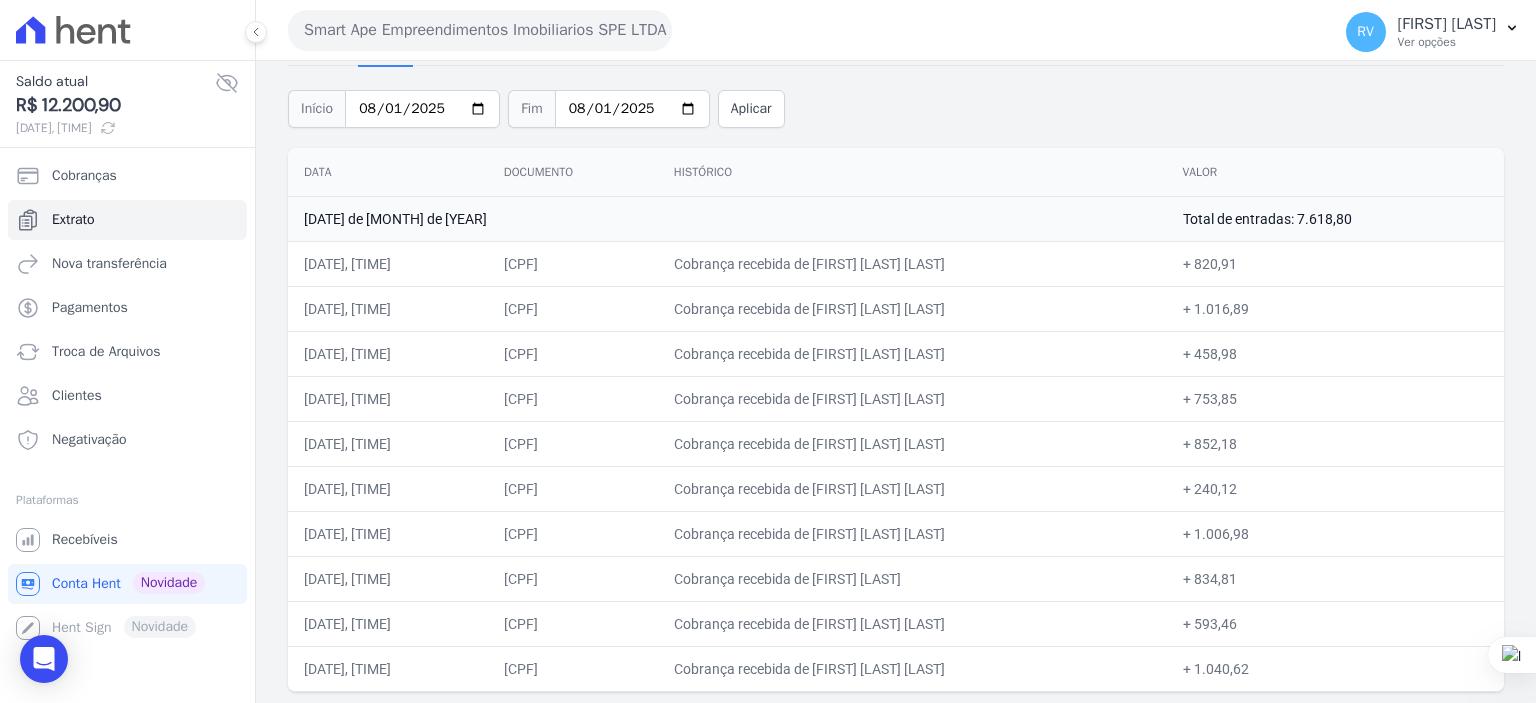 copy on "THAIS DOMINICI BOT" 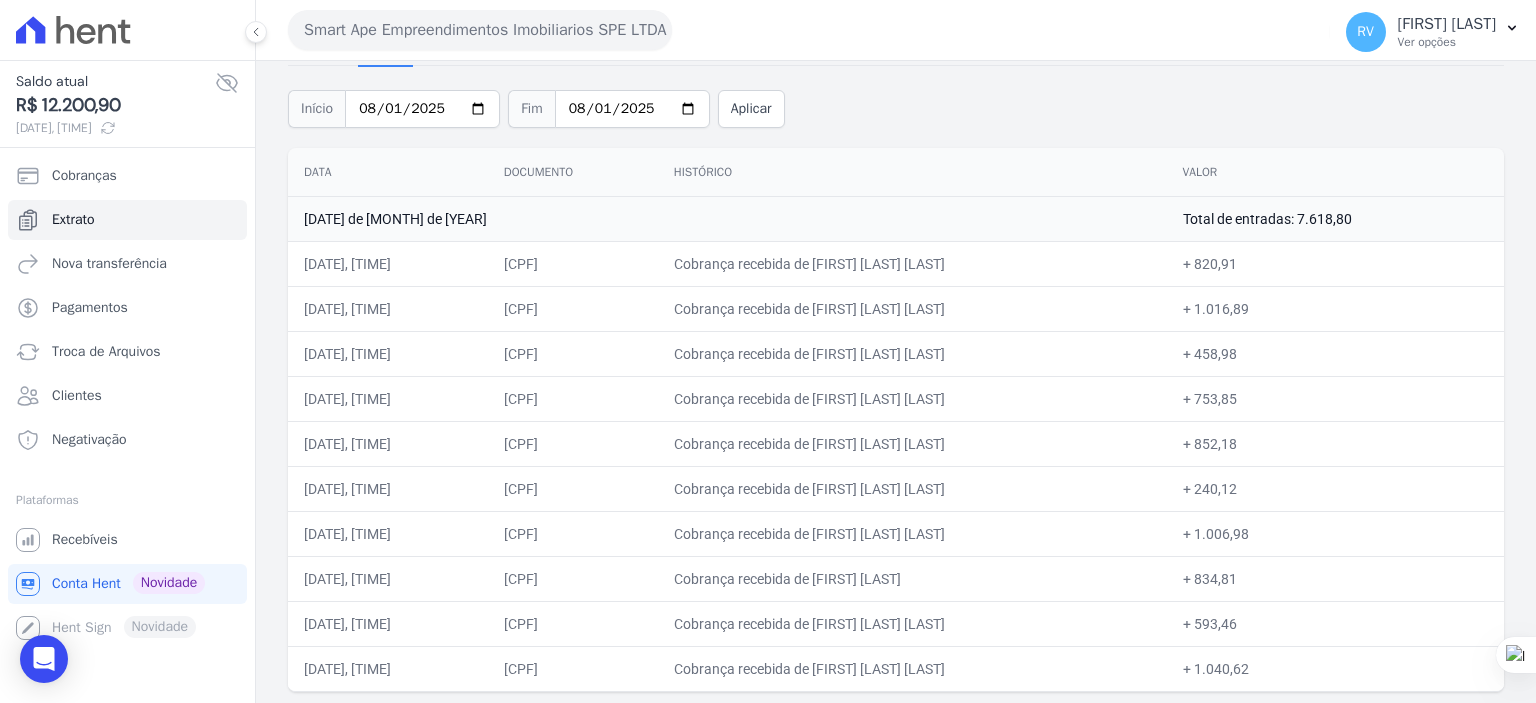 copy on "THAIS DOMINICI BOT" 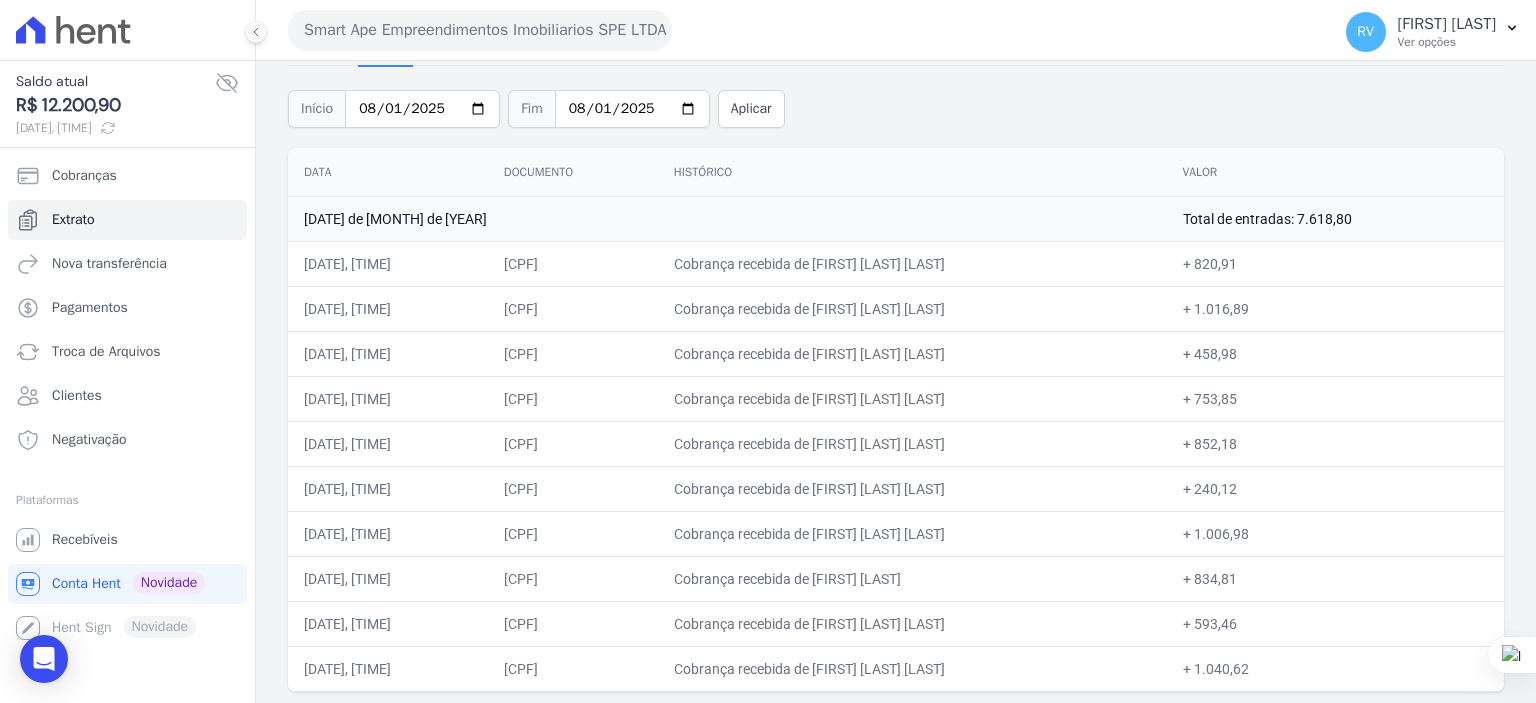 copy on "VICTOR HUGO CAITANO PER" 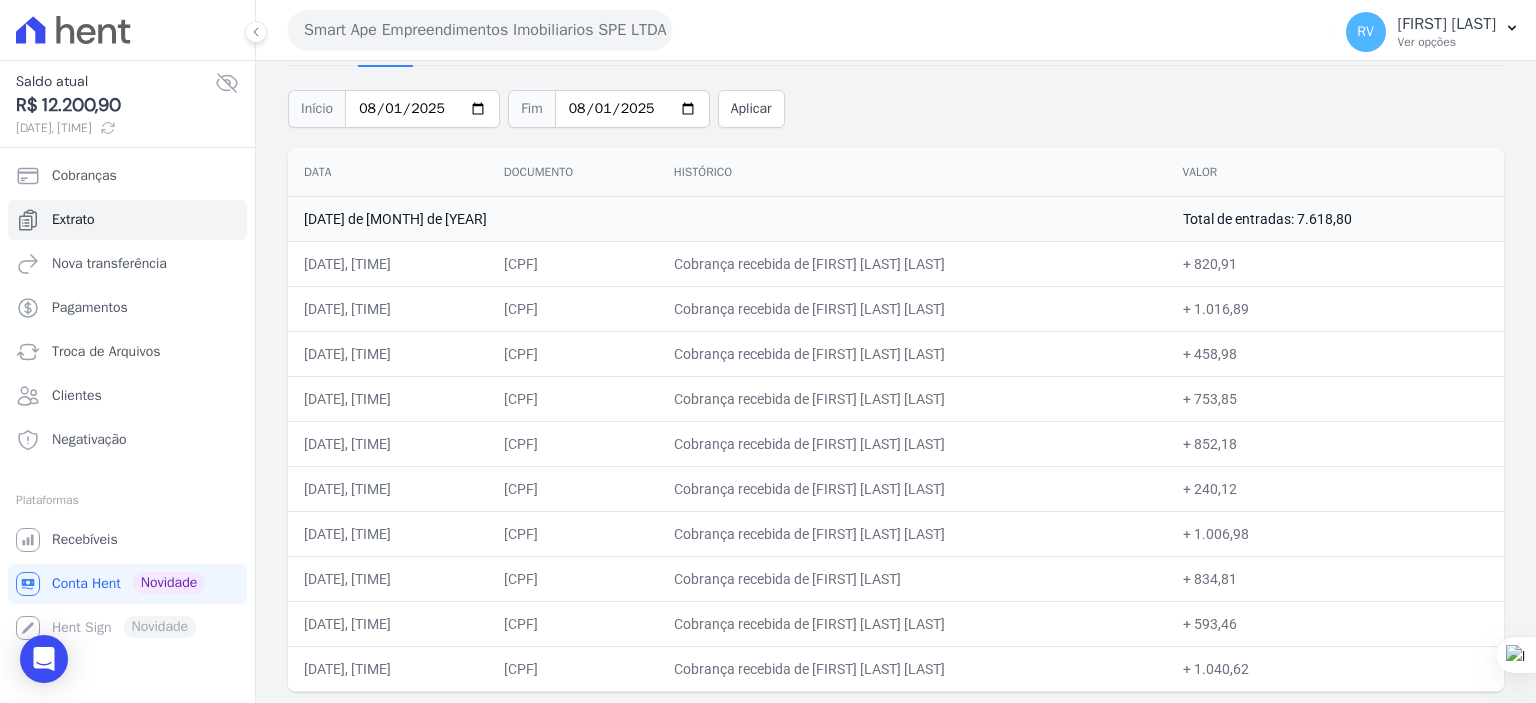 copy on "VICTOR HUGO CAITANO PER" 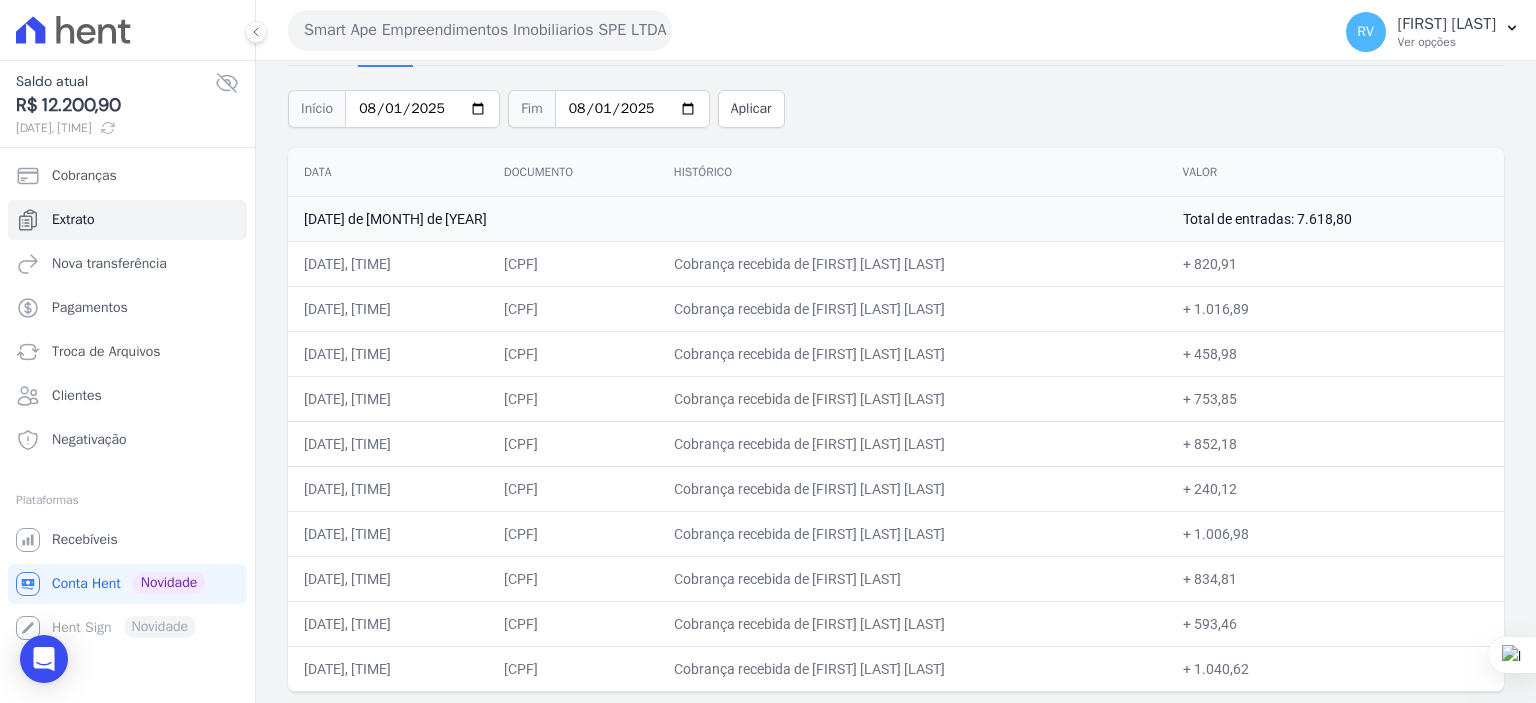 drag, startPoint x: 1237, startPoint y: 398, endPoint x: 1277, endPoint y: 397, distance: 40.012497 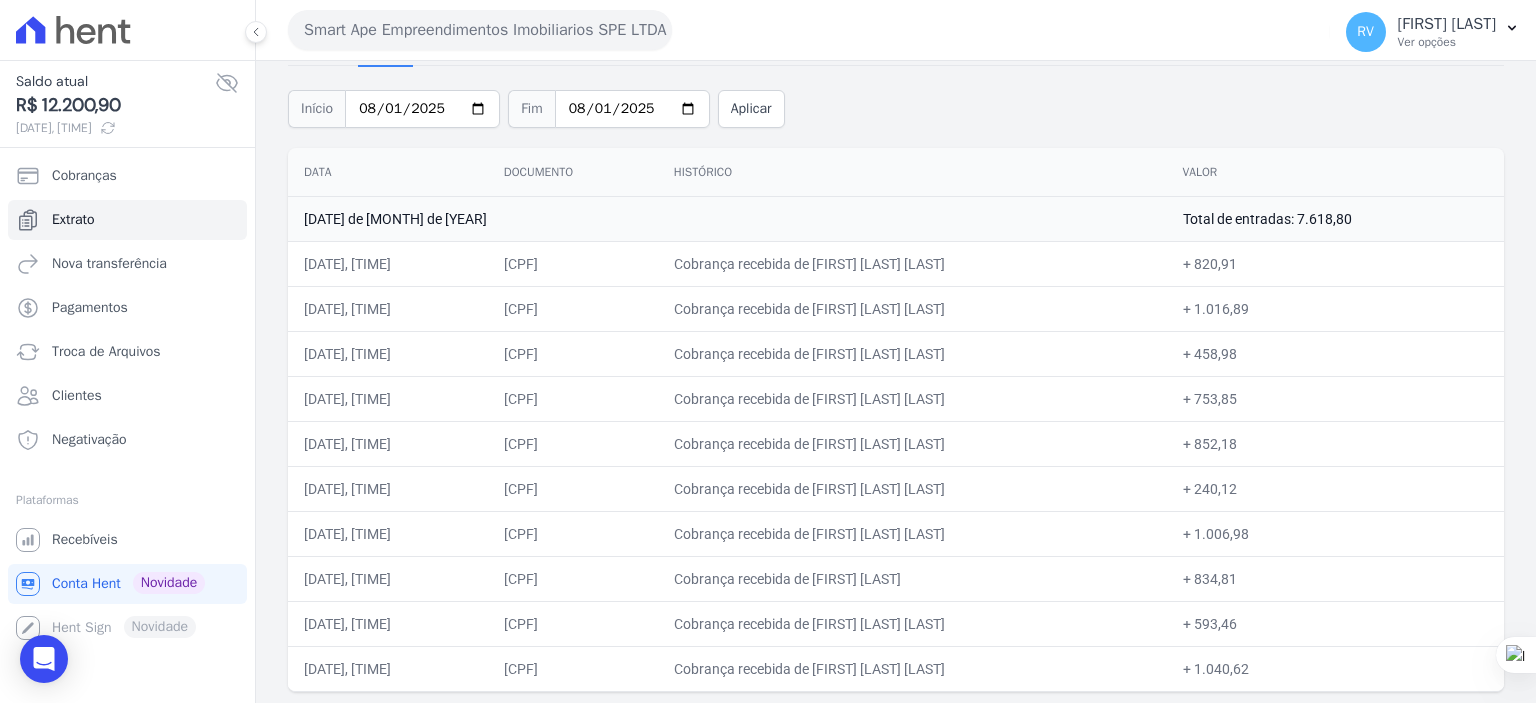 drag, startPoint x: 828, startPoint y: 441, endPoint x: 966, endPoint y: 445, distance: 138.05795 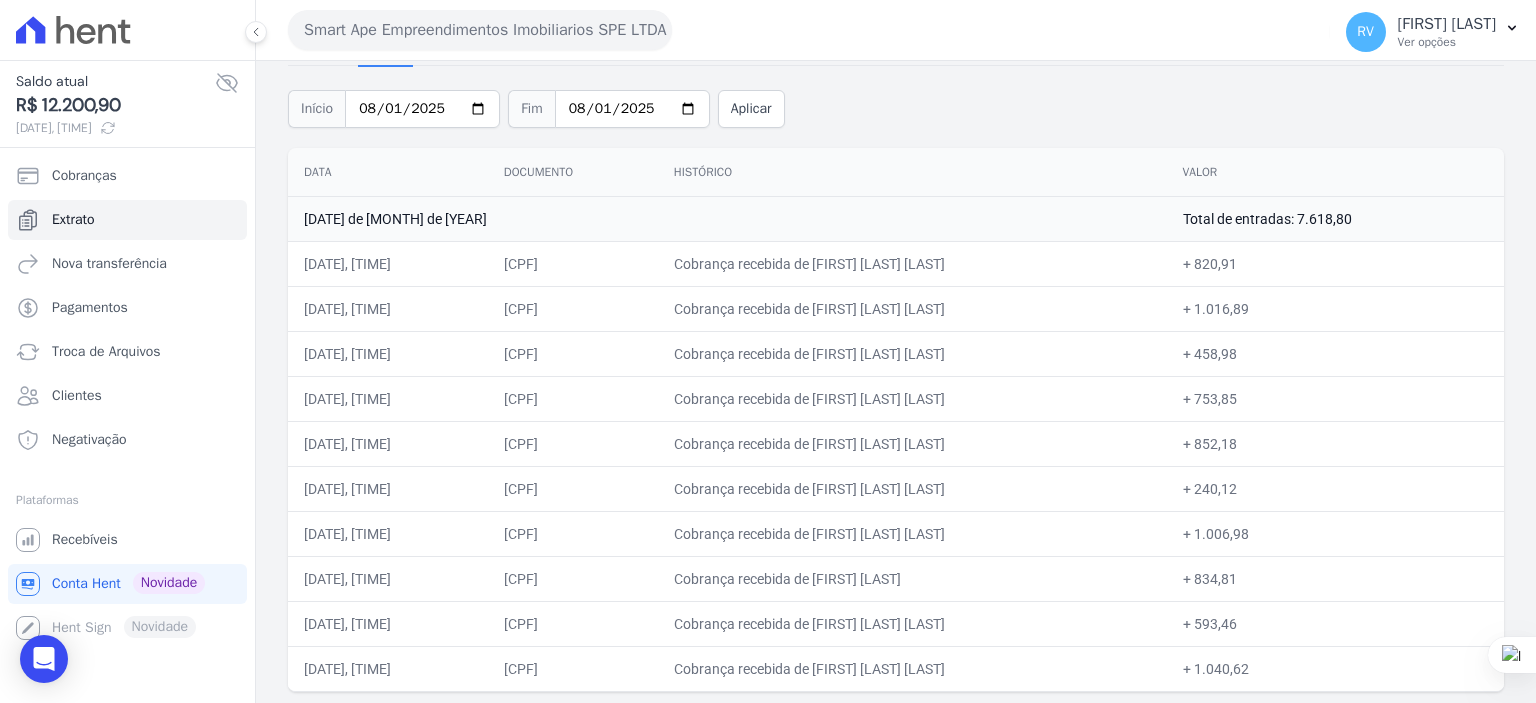 click on "Cobrança recebida de BRUNO FERREIRA SOARES" at bounding box center [912, 443] 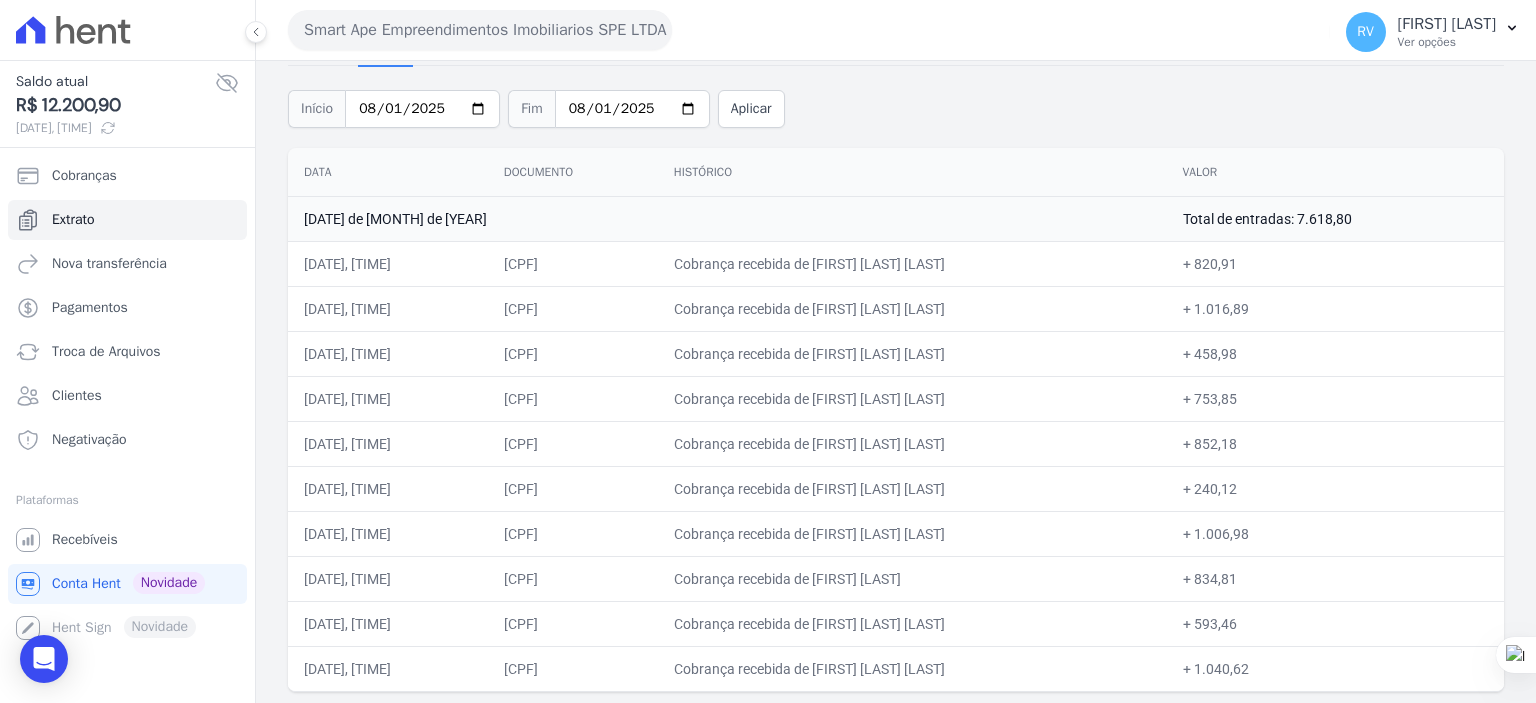 drag, startPoint x: 832, startPoint y: 439, endPoint x: 984, endPoint y: 444, distance: 152.08221 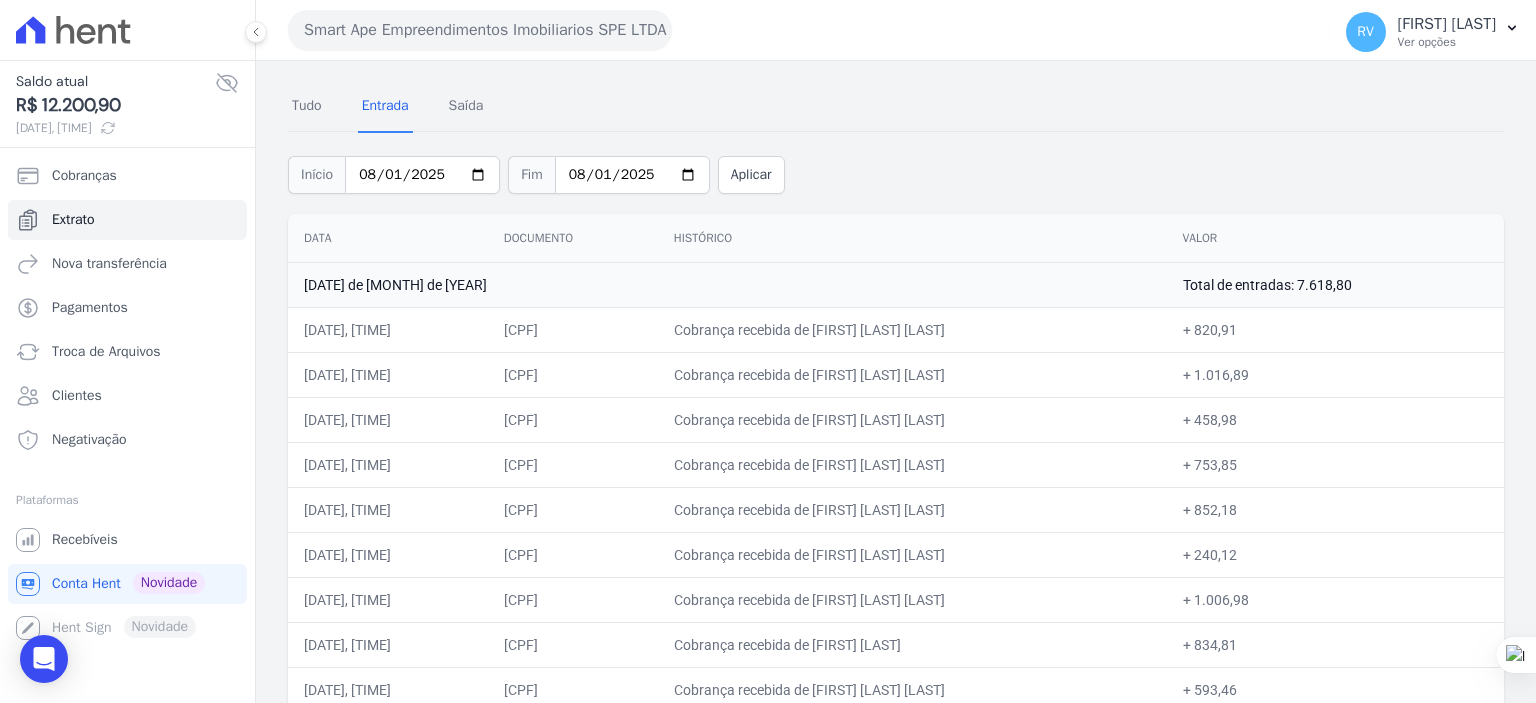 scroll, scrollTop: 0, scrollLeft: 0, axis: both 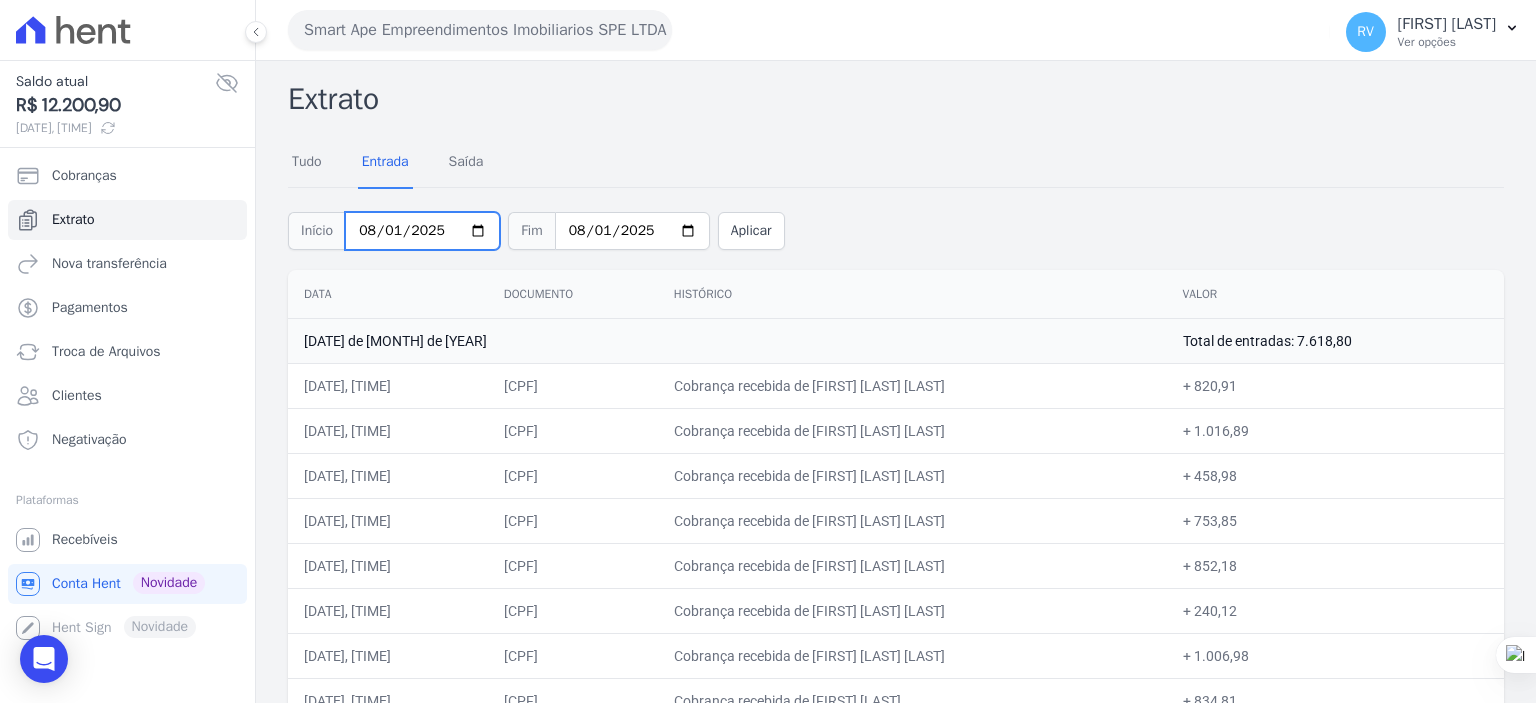 click on "2025-08-01" at bounding box center [422, 231] 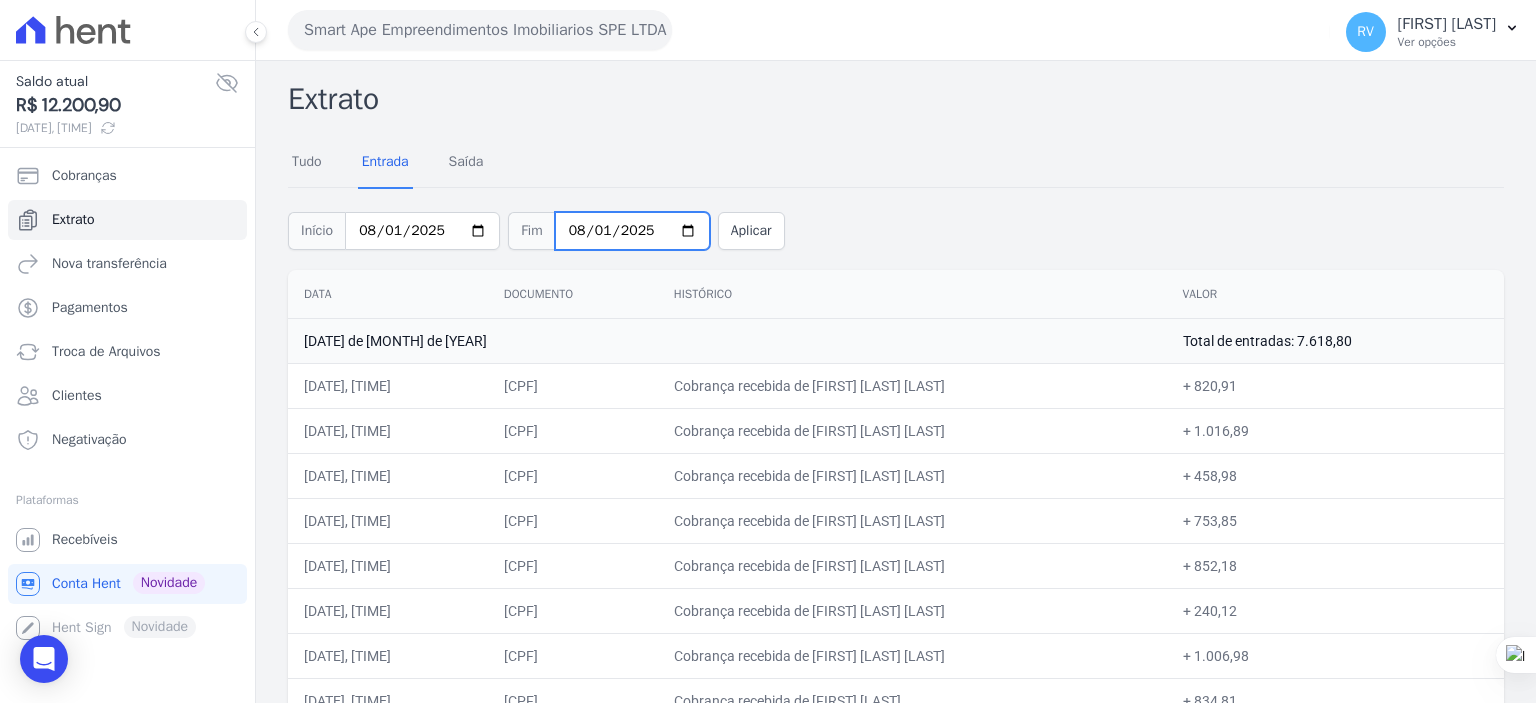 click on "2025-08-01" at bounding box center [632, 231] 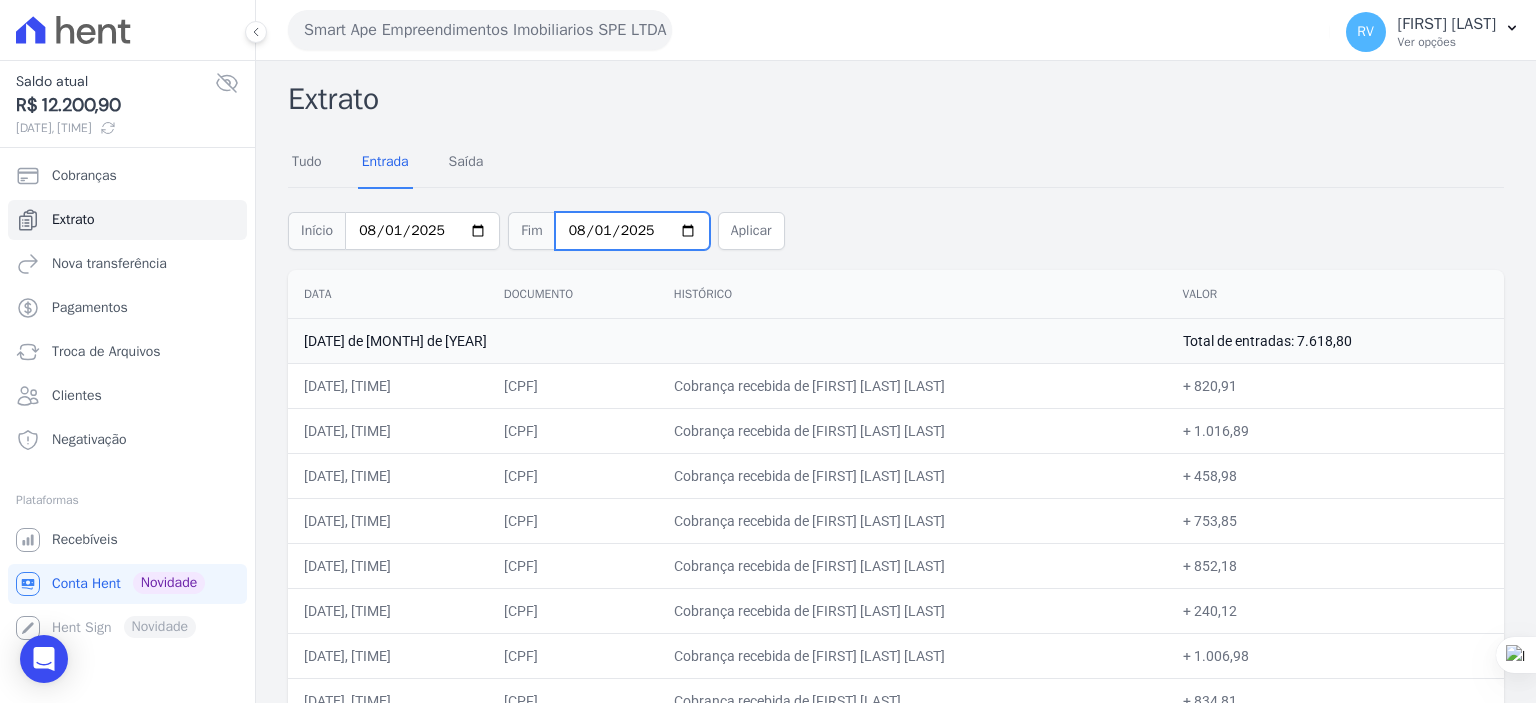 type on "2025-08-02" 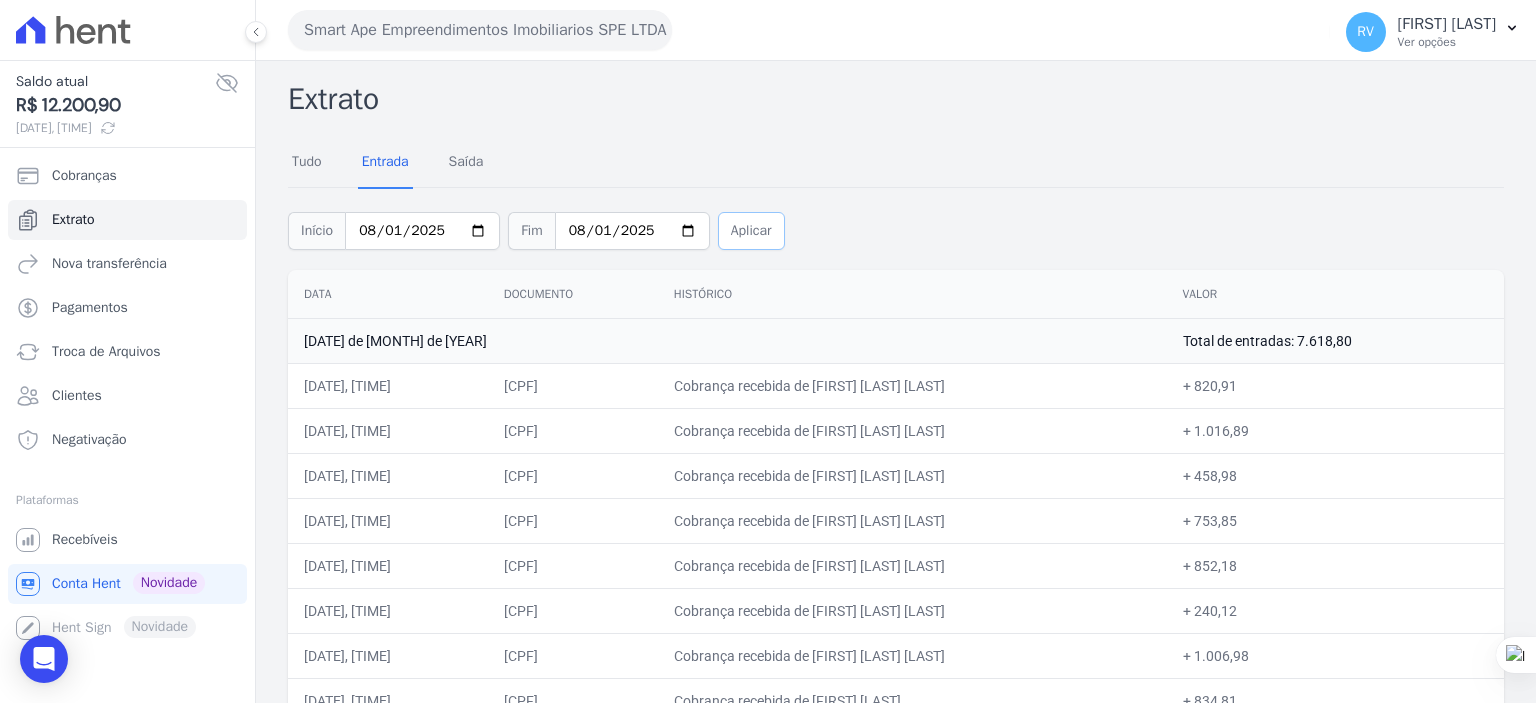 click on "Aplicar" at bounding box center [751, 231] 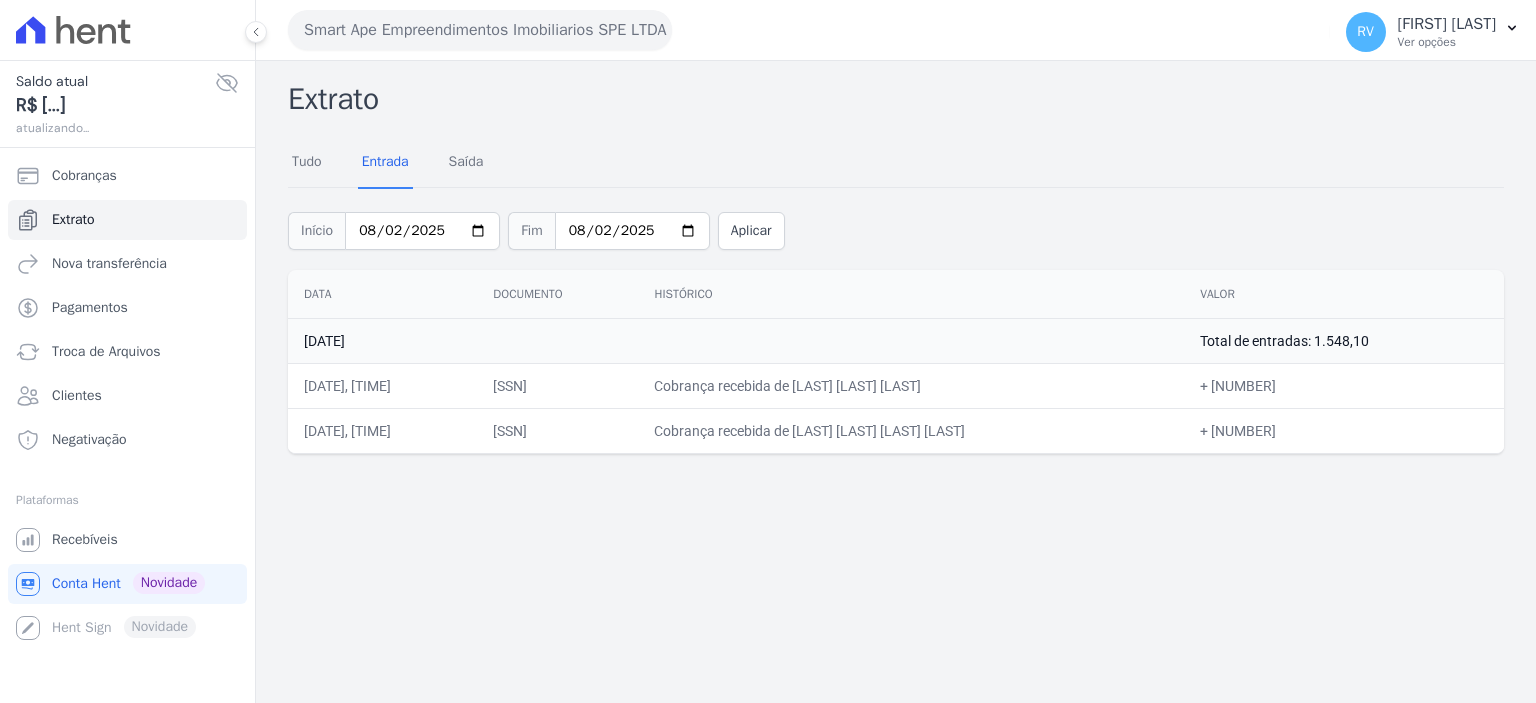 scroll, scrollTop: 0, scrollLeft: 0, axis: both 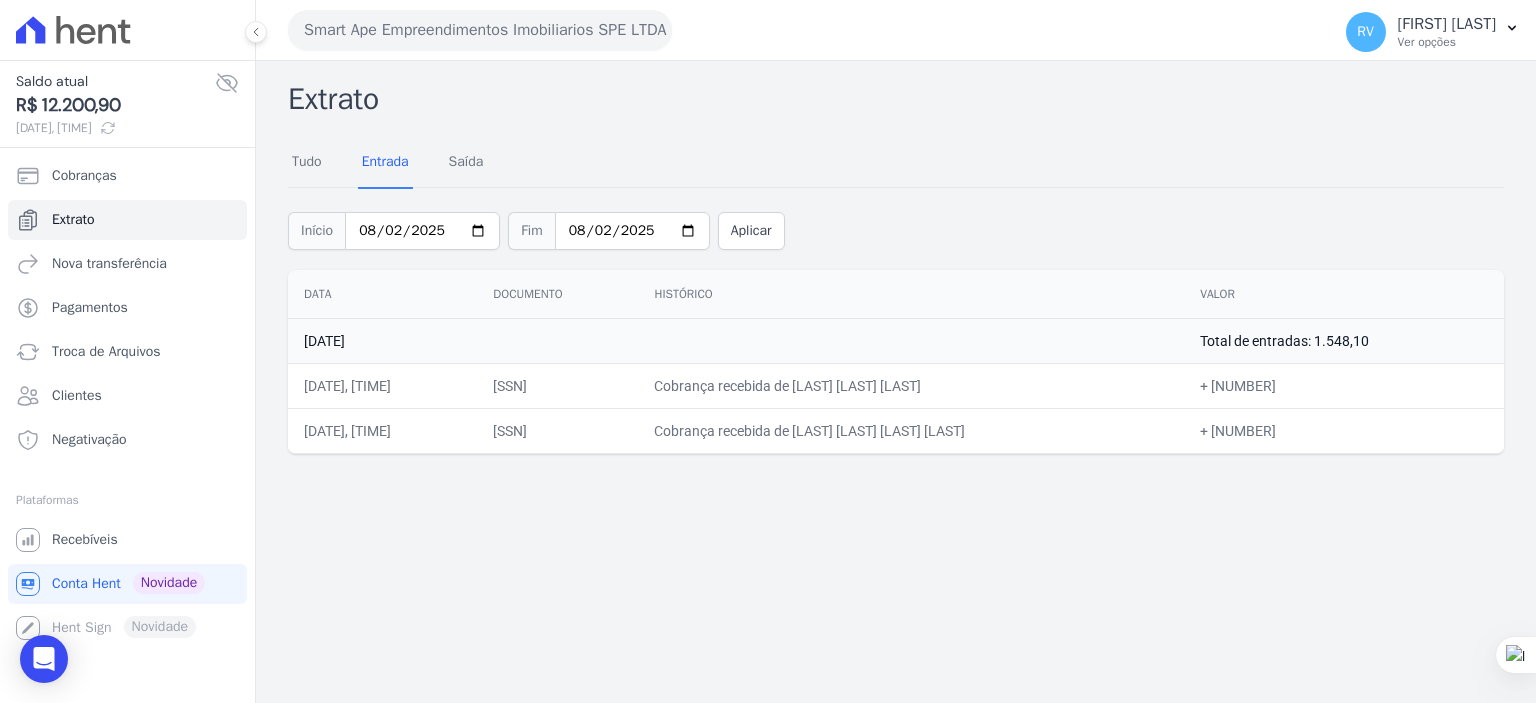 drag, startPoint x: 843, startPoint y: 386, endPoint x: 1013, endPoint y: 392, distance: 170.10585 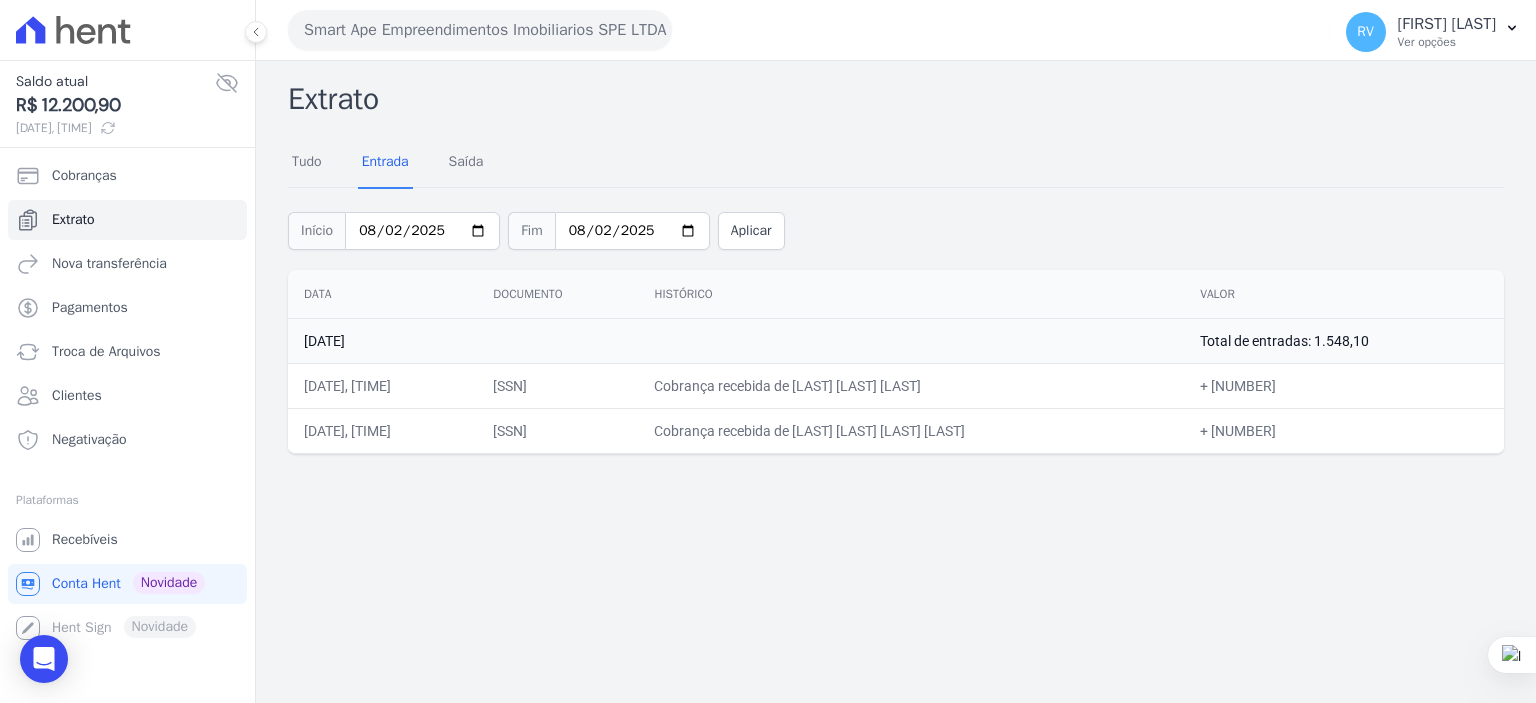 copy on "ANDERSON DE OLIVEIRA PA" 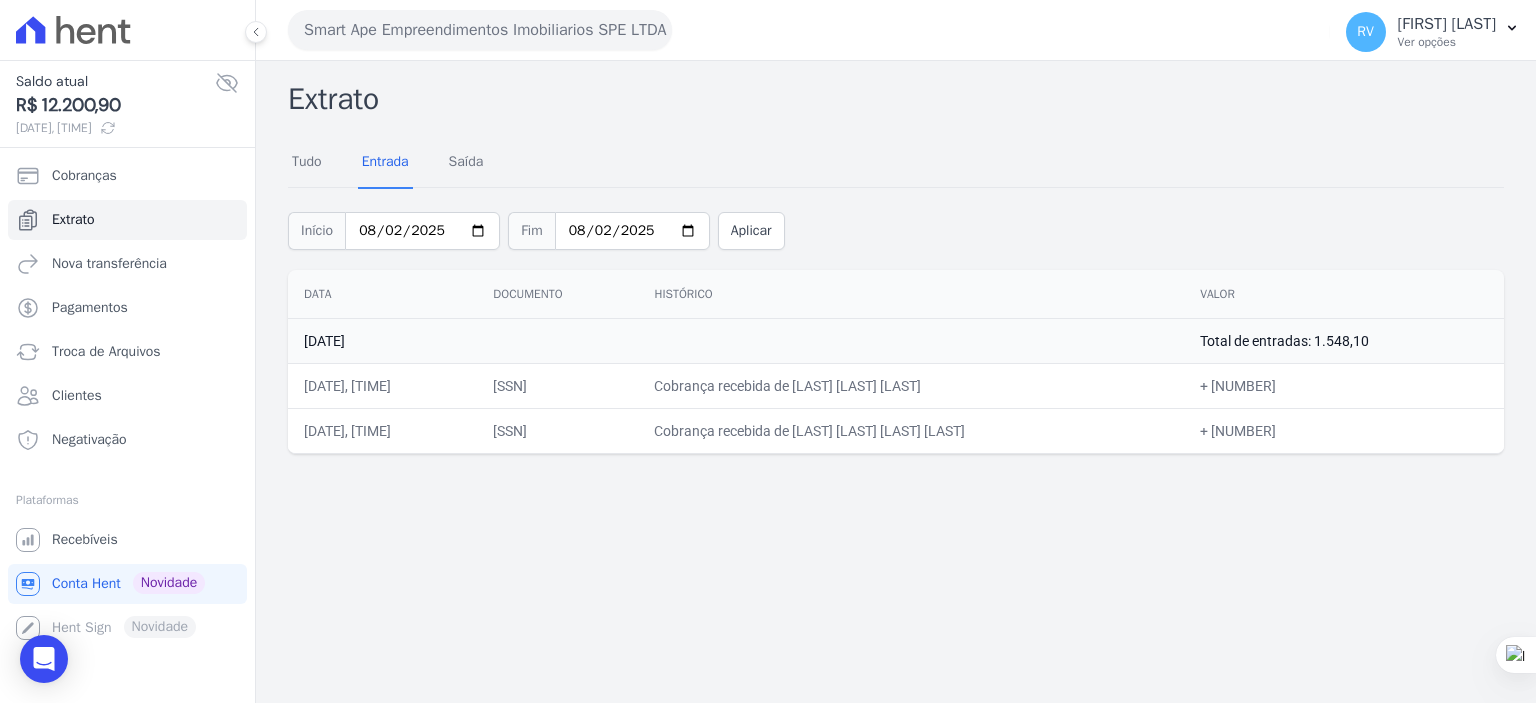 drag, startPoint x: 1242, startPoint y: 425, endPoint x: 1291, endPoint y: 427, distance: 49.0408 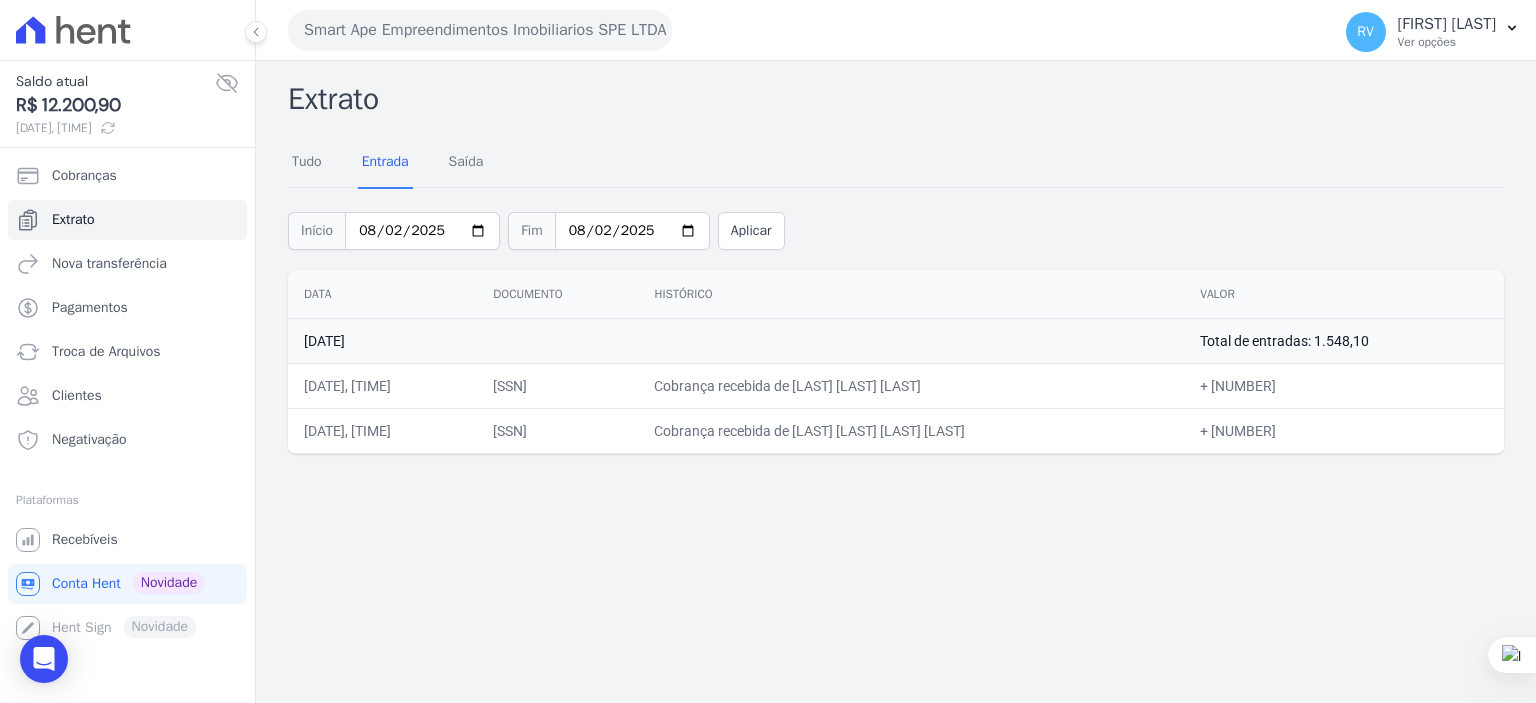 copy on "657,96" 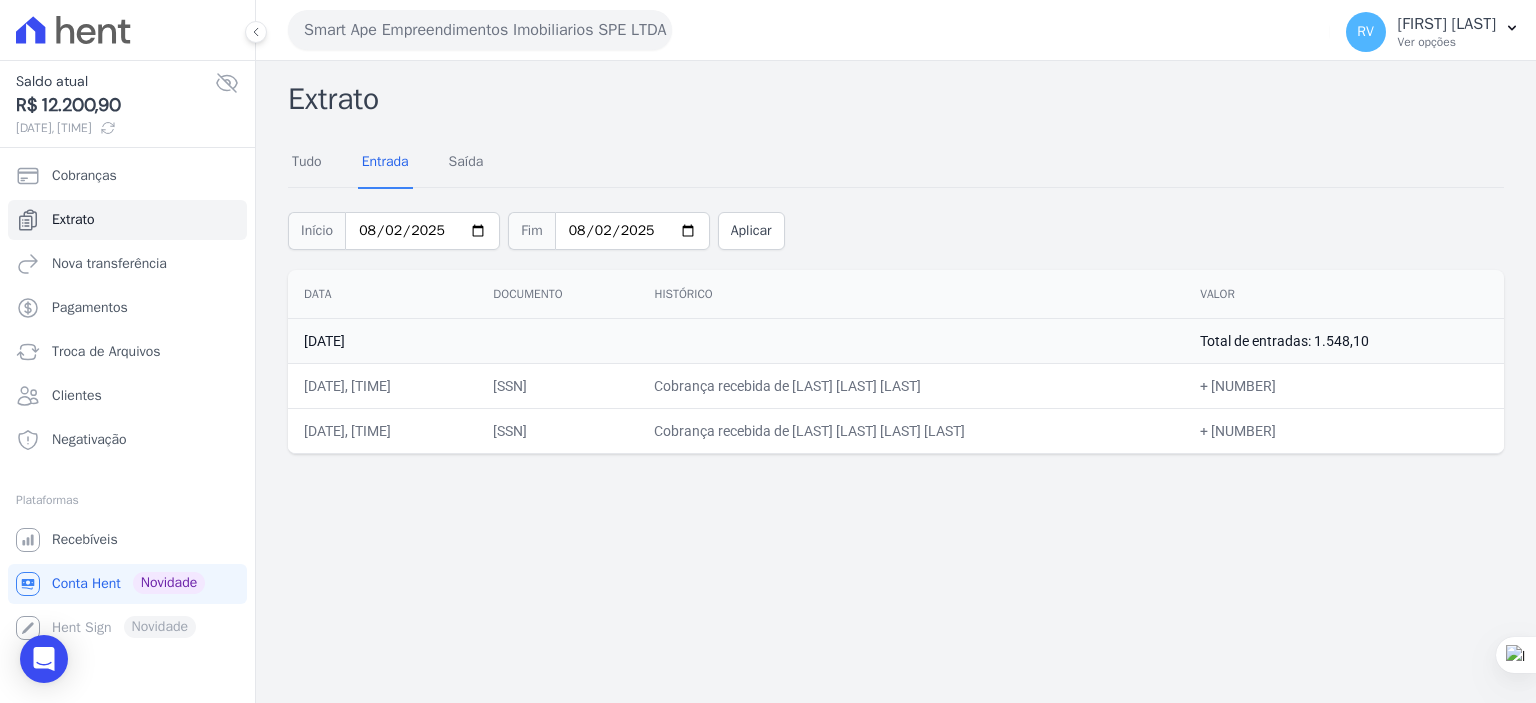 click on "Extrato
Tudo
Entrada
Saída
Início
2025-08-02
Fim
2025-08-02
Aplicar
Data
Documento
Histórico
Valor
02 de Agosto de 2025
Total de entradas:  1.548,10
02/08/2025, 15:57
473.132.128-01
Cobrança recebida de JAQUELINE ROCHA DE SOUZA" at bounding box center [896, 382] 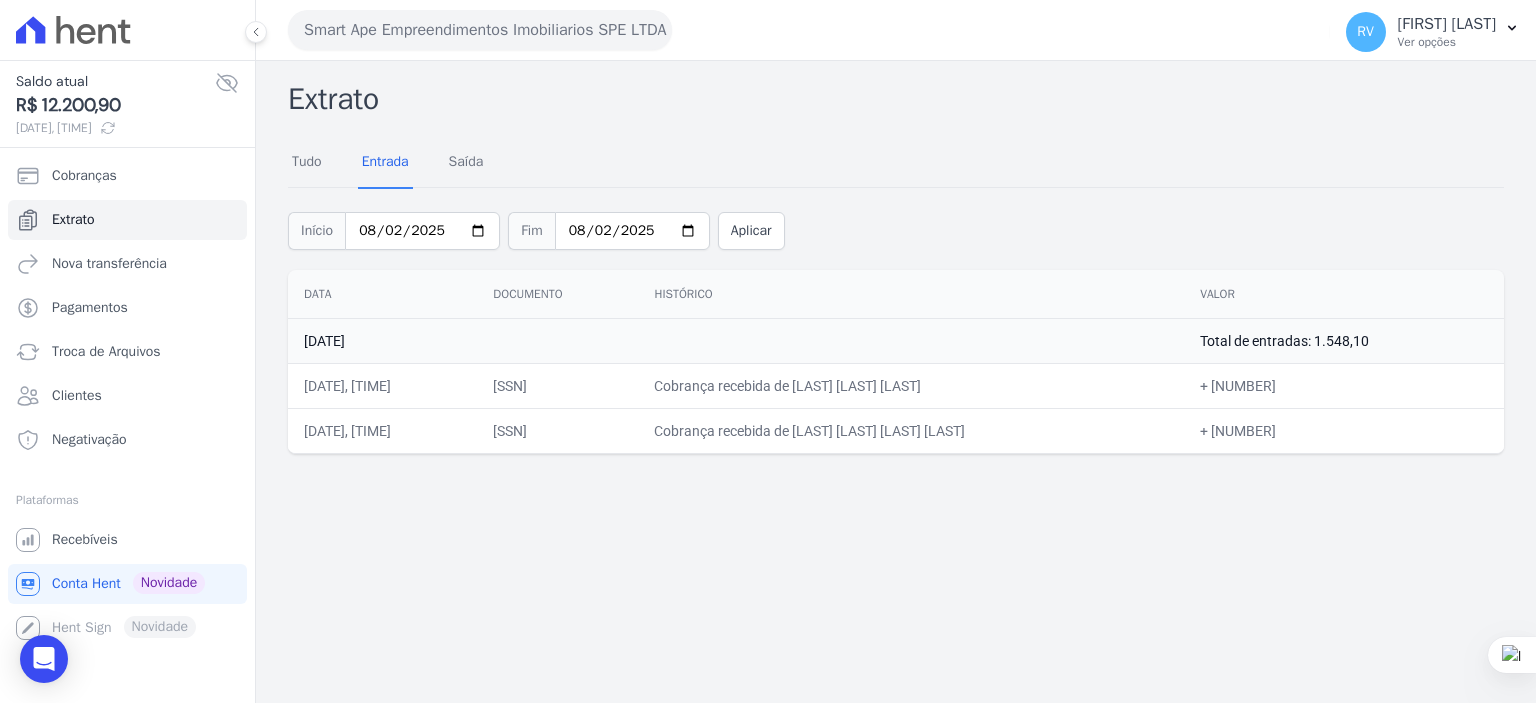 click on "Extrato
Tudo
Entrada
Saída
Início
2025-08-02
Fim
2025-08-02
Aplicar
Data
Documento
Histórico
Valor
02 de Agosto de 2025
Total de entradas:  1.548,10
02/08/2025, 15:57
473.132.128-01
Cobrança recebida de JAQUELINE ROCHA DE SOUZA" at bounding box center (896, 382) 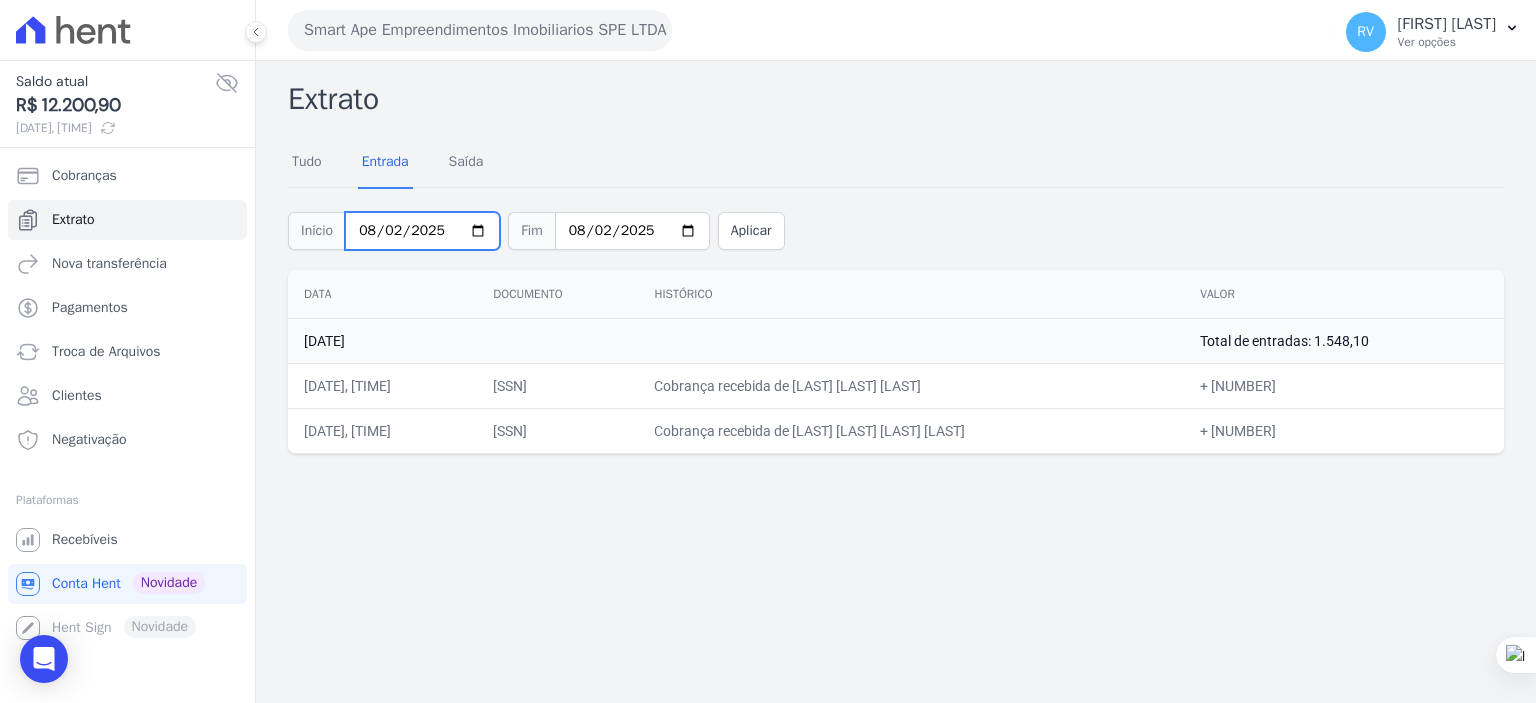 click on "2025-08-02" at bounding box center [422, 231] 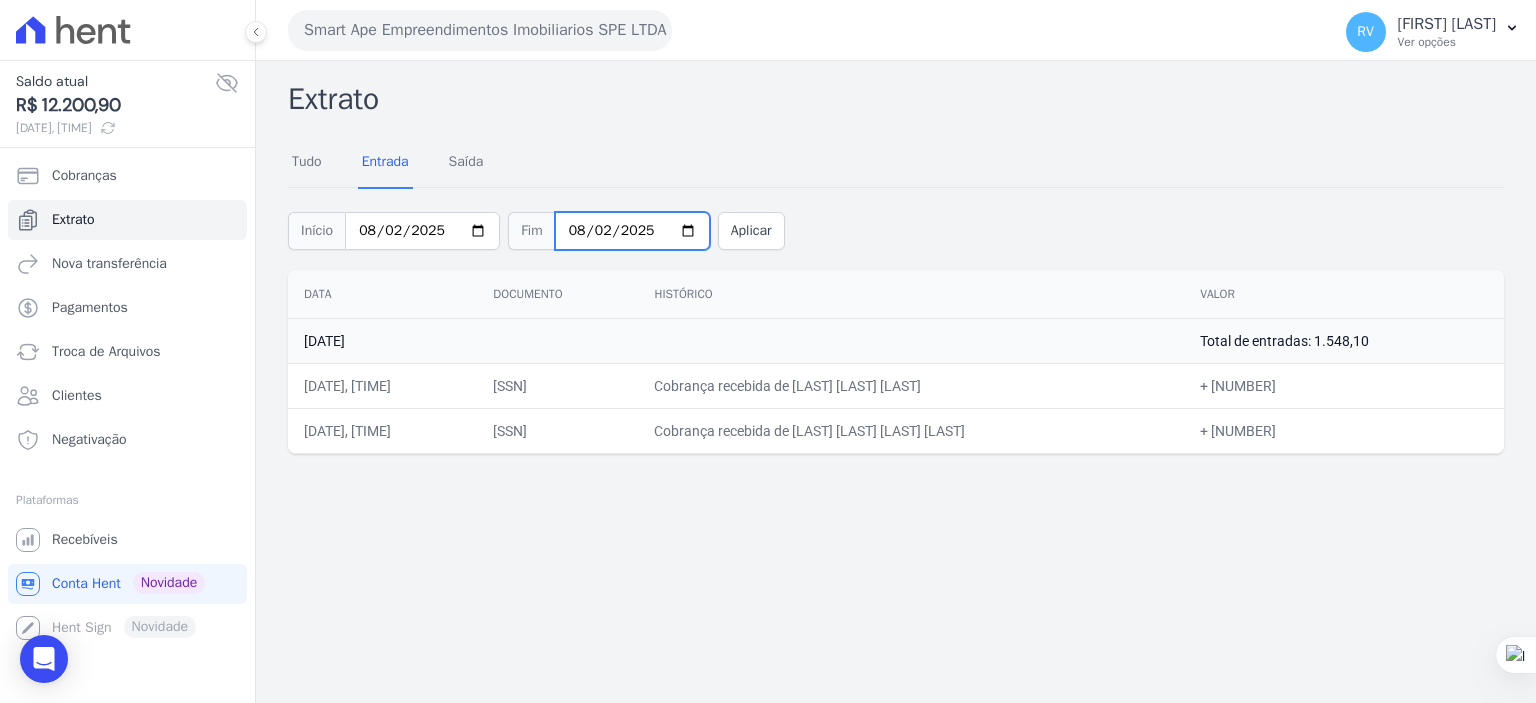 click on "2025-08-02" at bounding box center (632, 231) 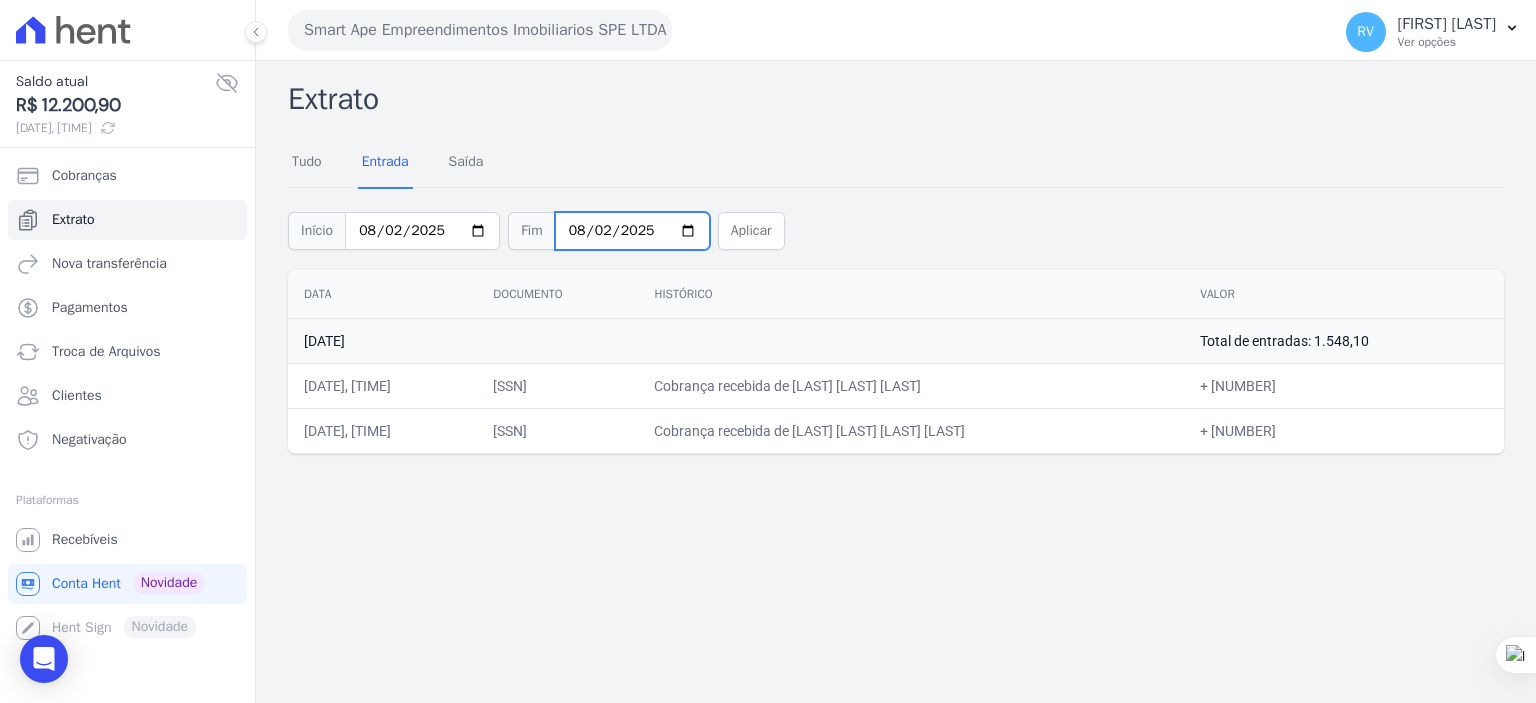 type on "2025-08-03" 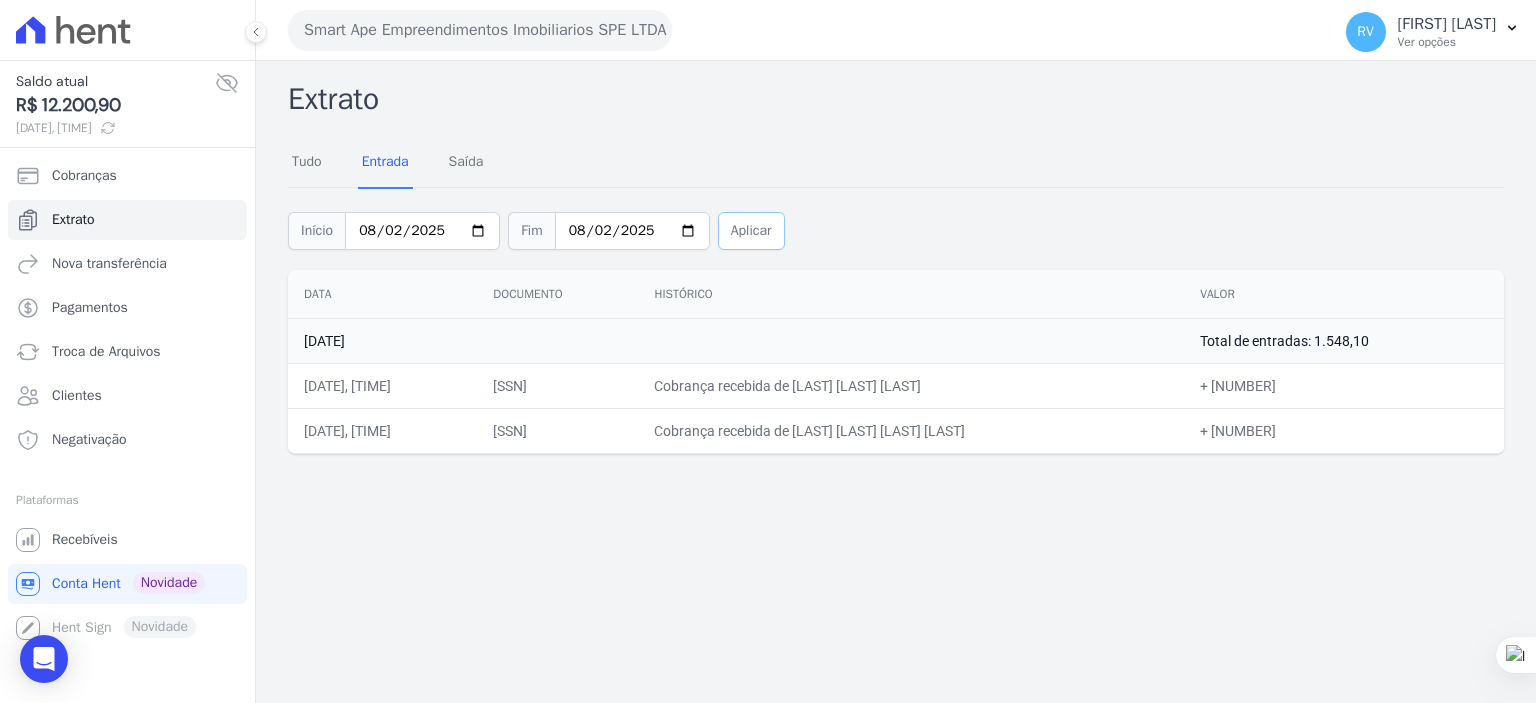 click on "Aplicar" at bounding box center (751, 231) 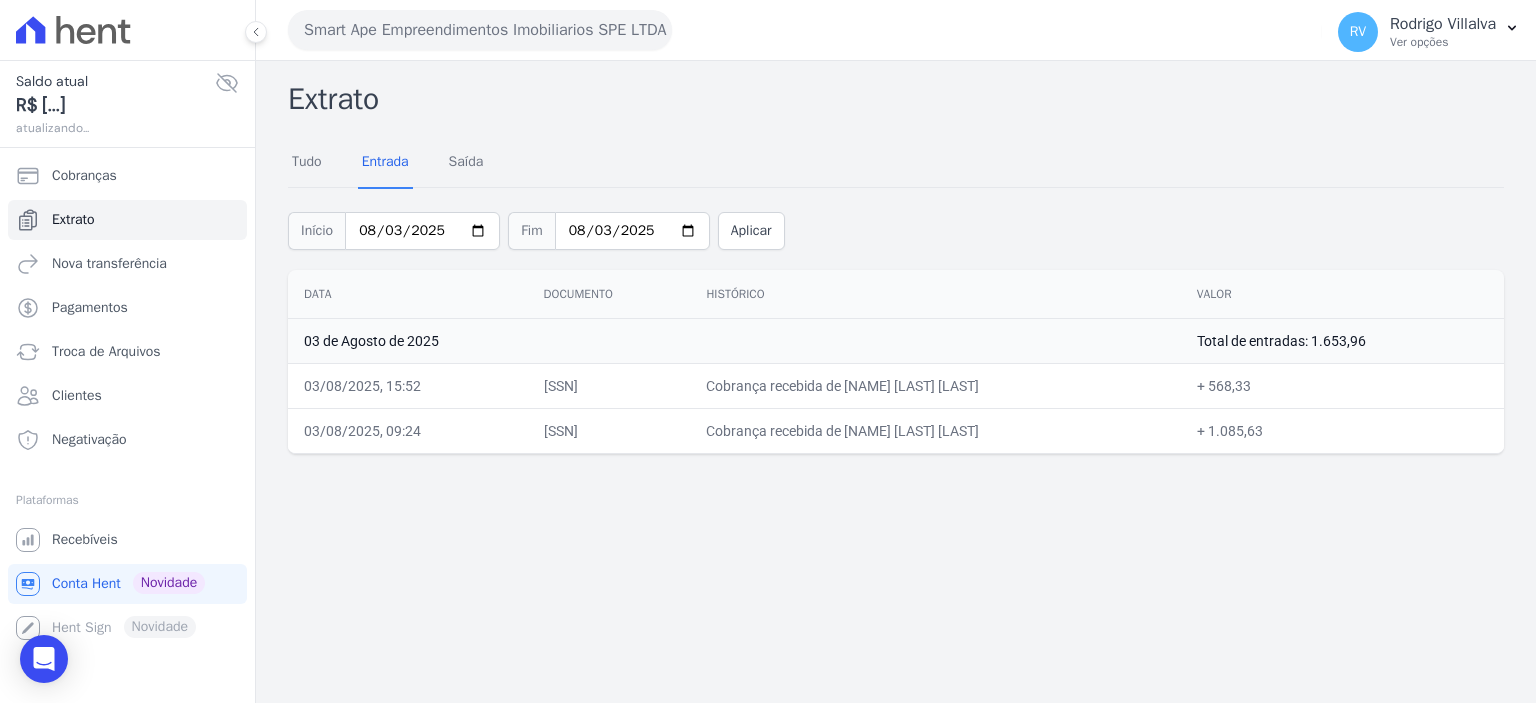 scroll, scrollTop: 0, scrollLeft: 0, axis: both 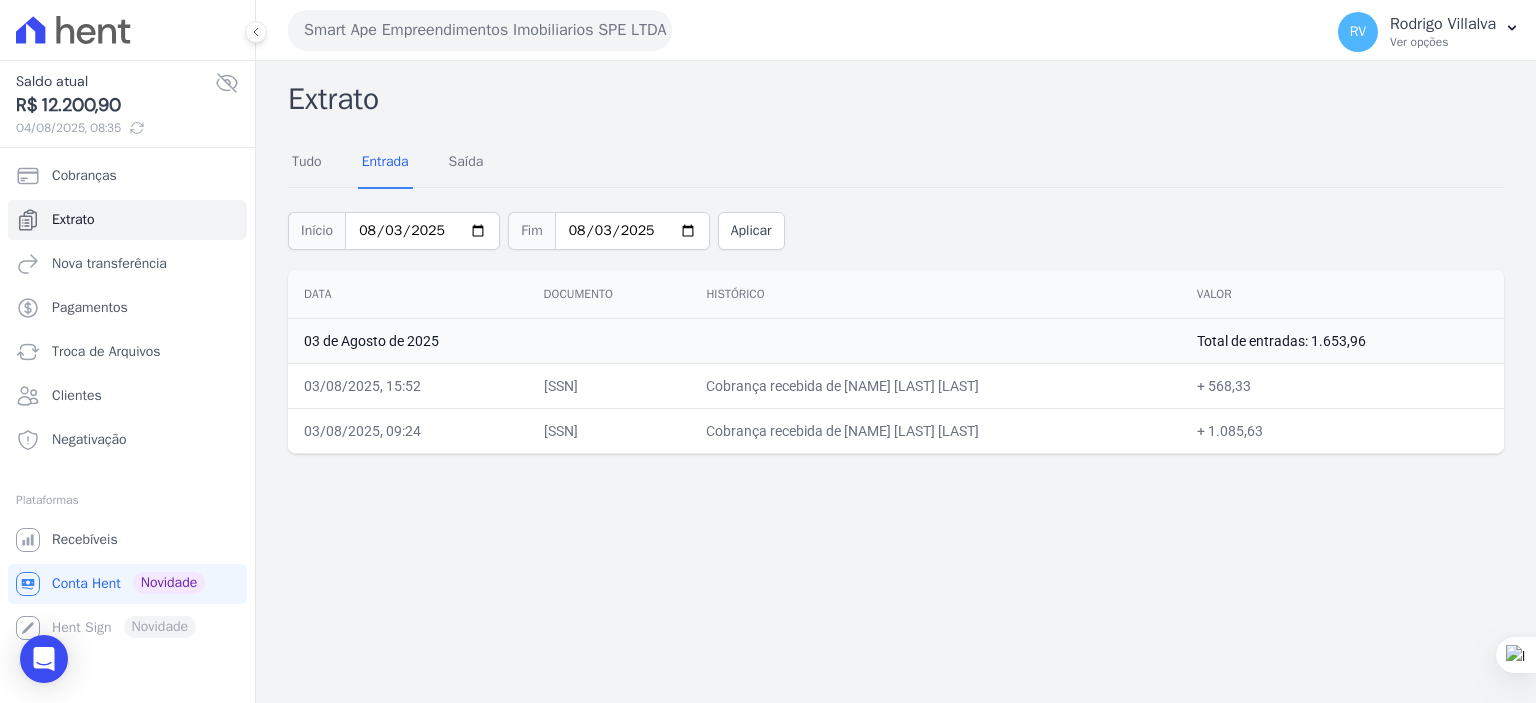 drag, startPoint x: 826, startPoint y: 385, endPoint x: 1043, endPoint y: 394, distance: 217.18655 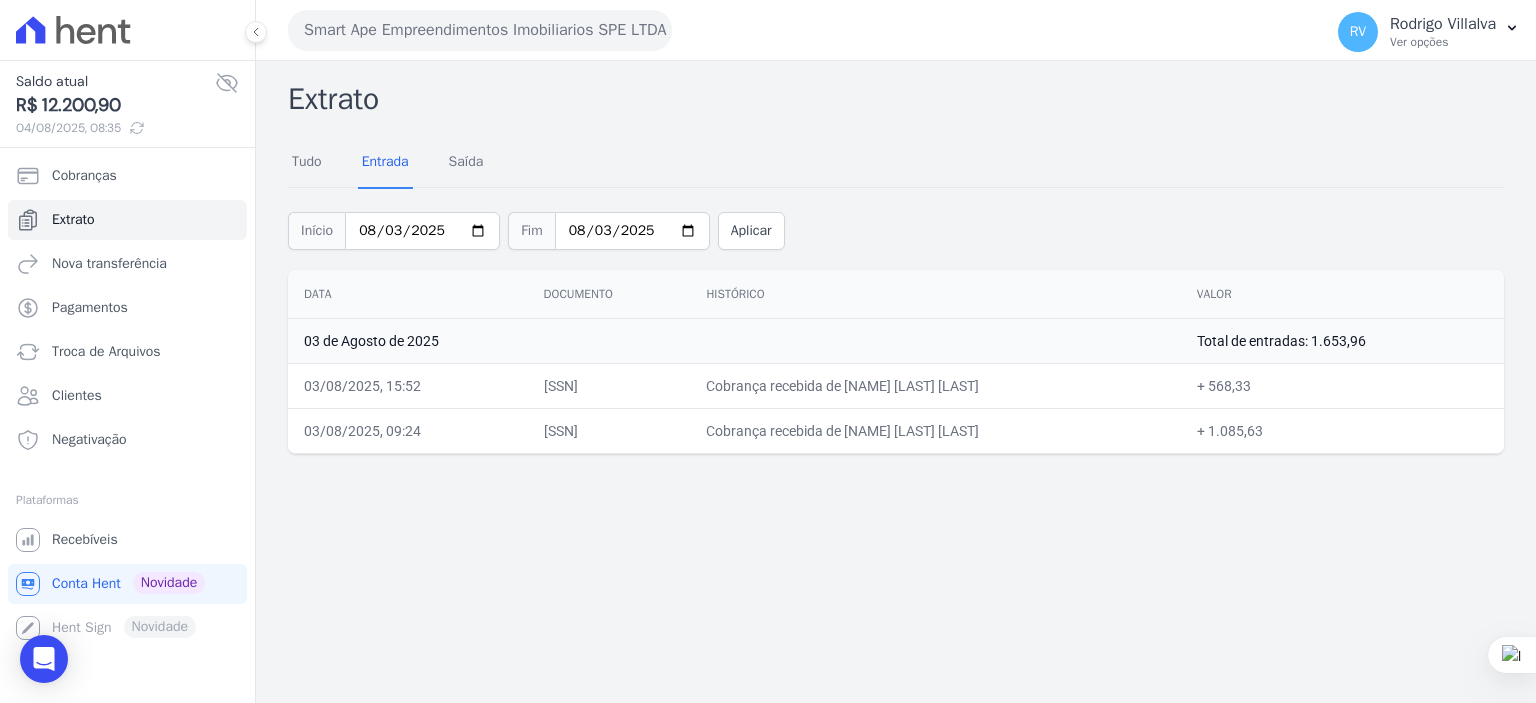 copy on "Cobrança recebida de [NAME] [LAST] [LAST]" 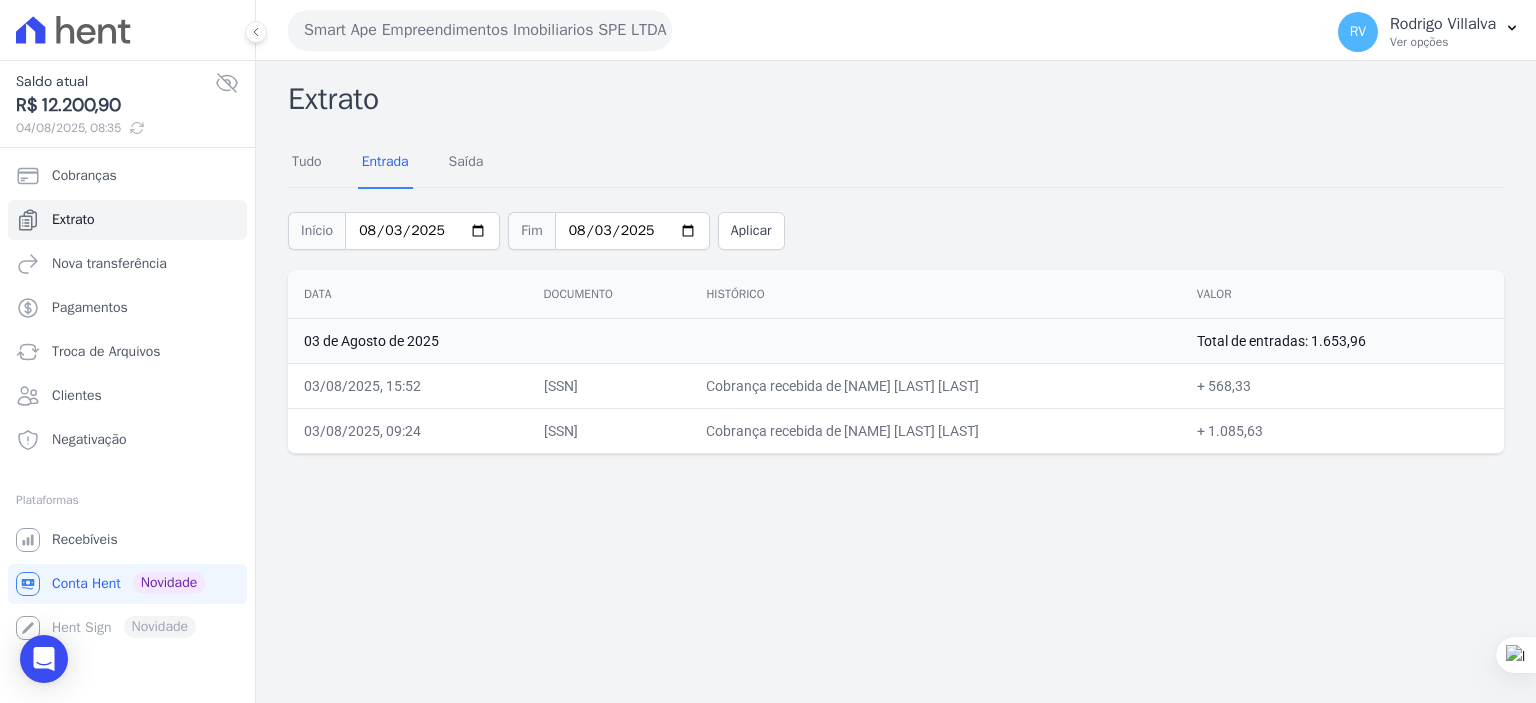 drag, startPoint x: 1253, startPoint y: 387, endPoint x: 1293, endPoint y: 382, distance: 40.311287 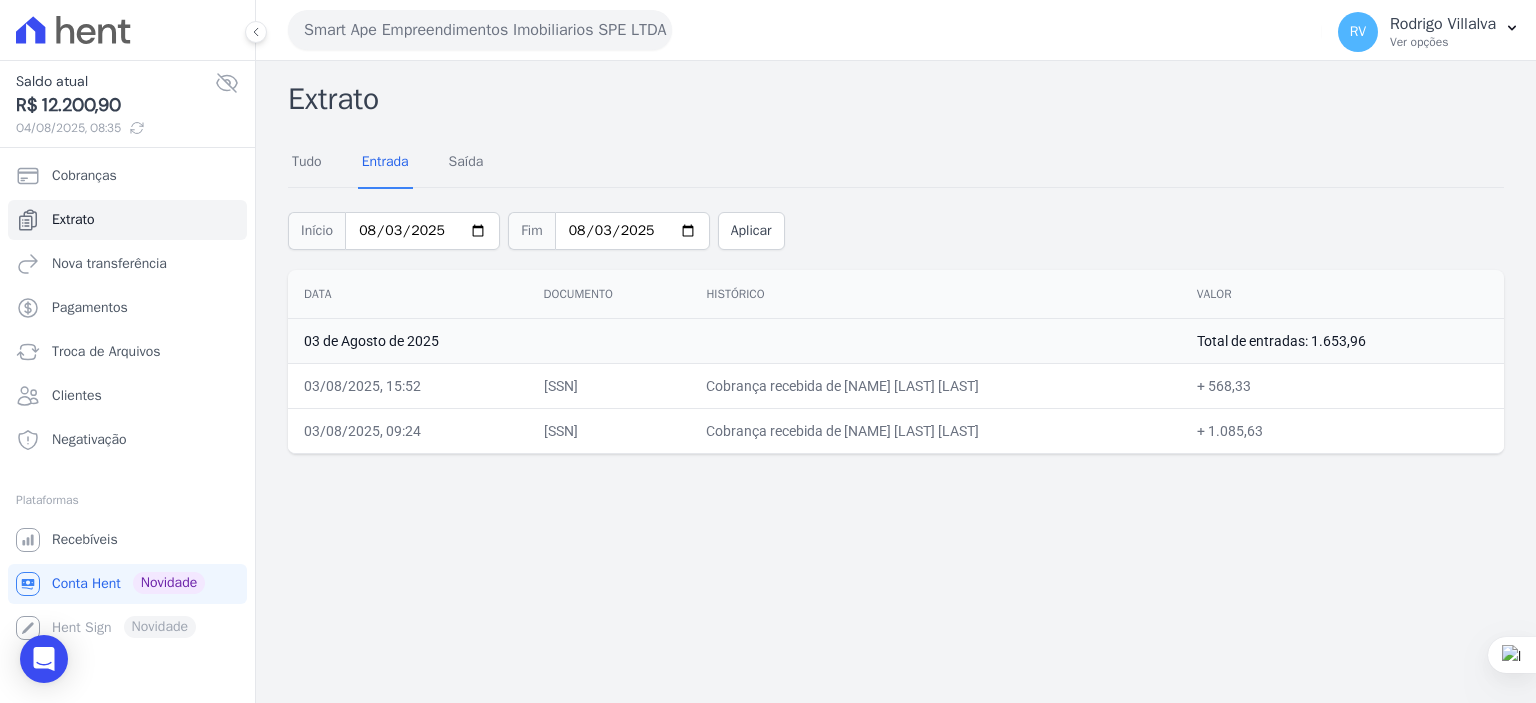click on "Cobrança recebida de [NAME] [LAST] [LAST]" at bounding box center [935, 430] 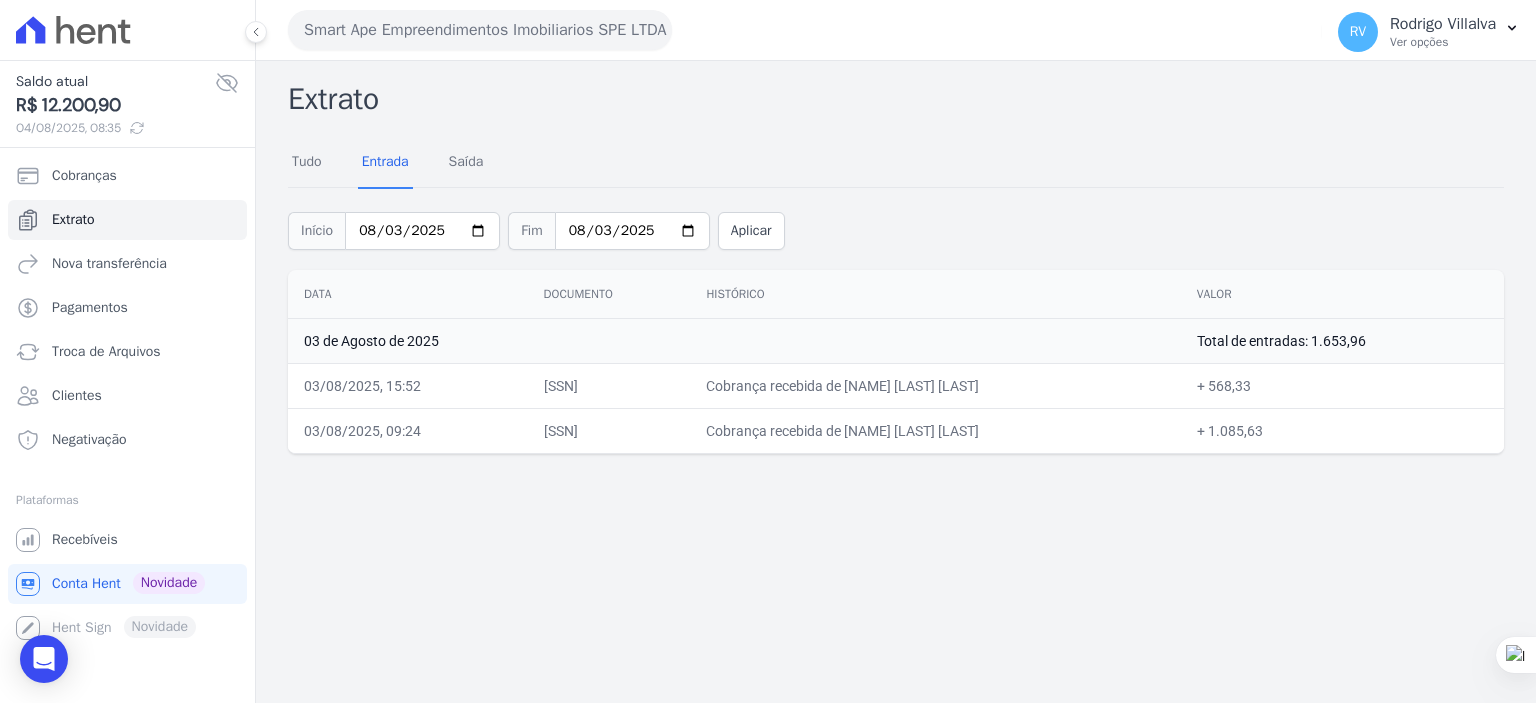 drag, startPoint x: 827, startPoint y: 427, endPoint x: 1020, endPoint y: 424, distance: 193.02332 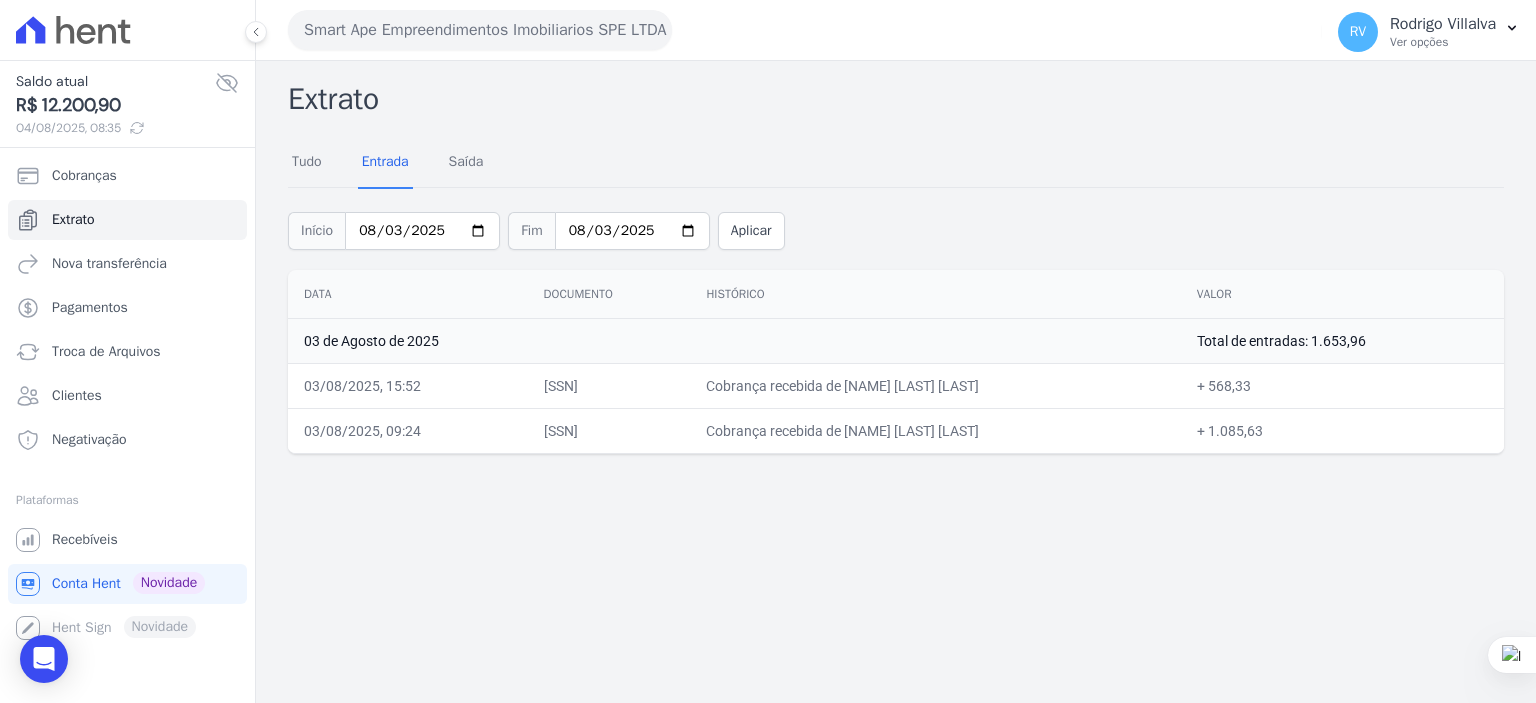 copy on "[NAME] [LAST] [LAST]" 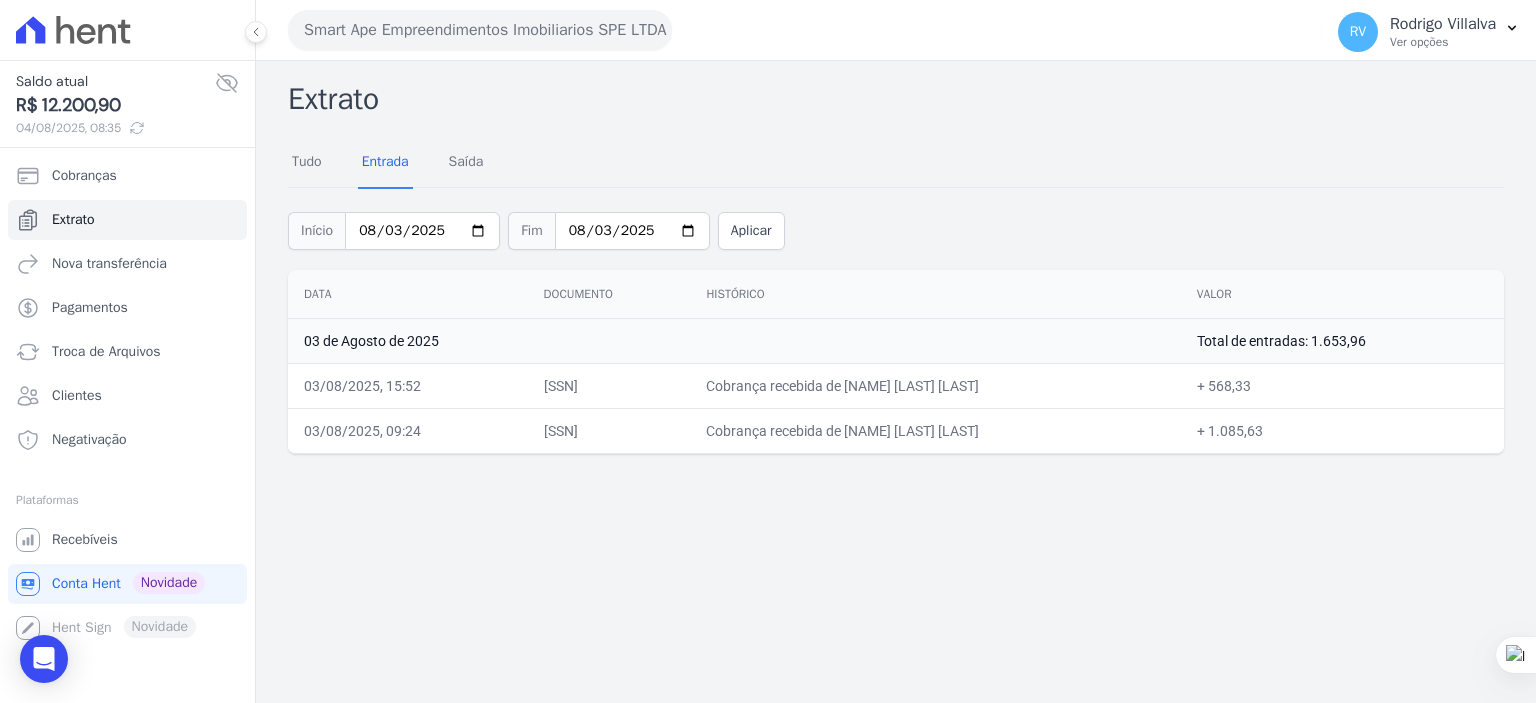 click on "Cobrança recebida de [NAME] [LAST] [LAST]" at bounding box center (935, 430) 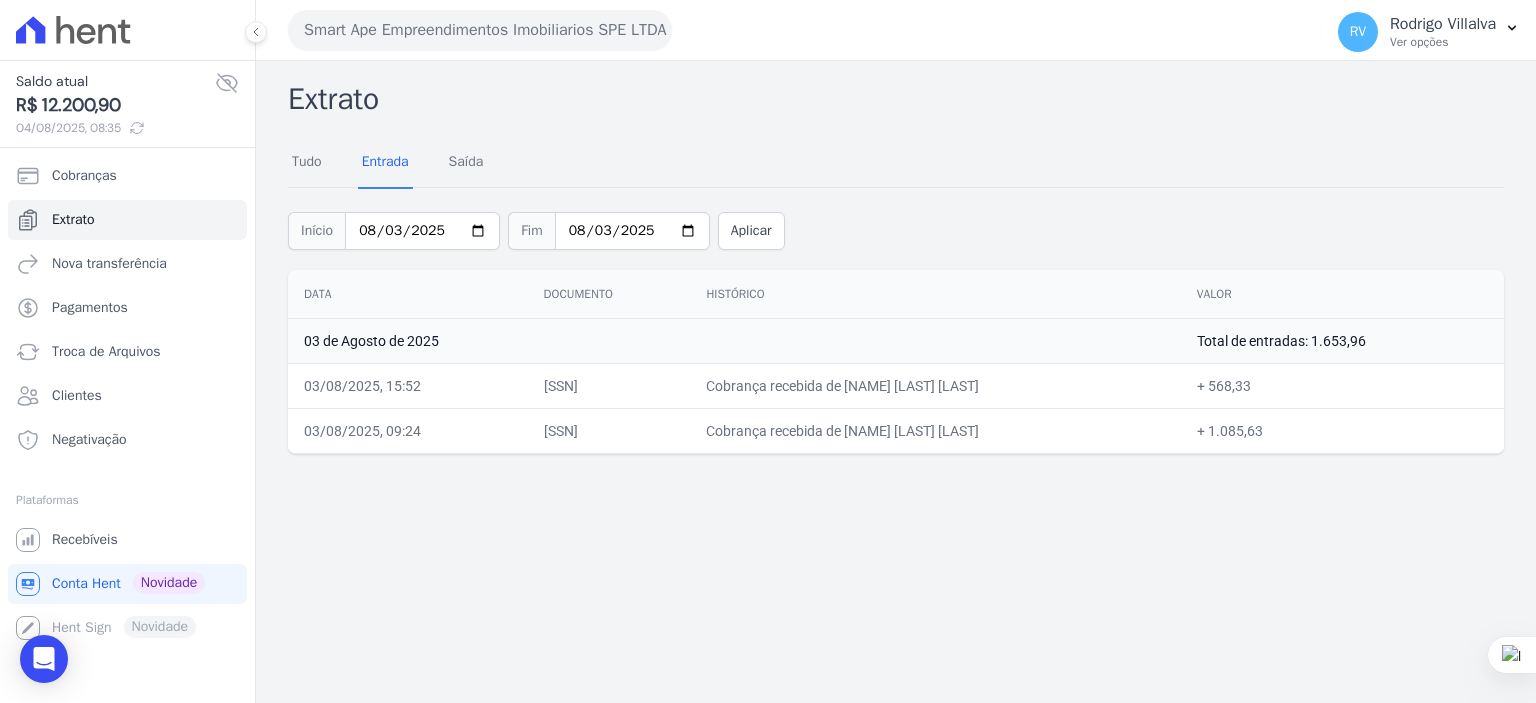 copy on "1.085,63" 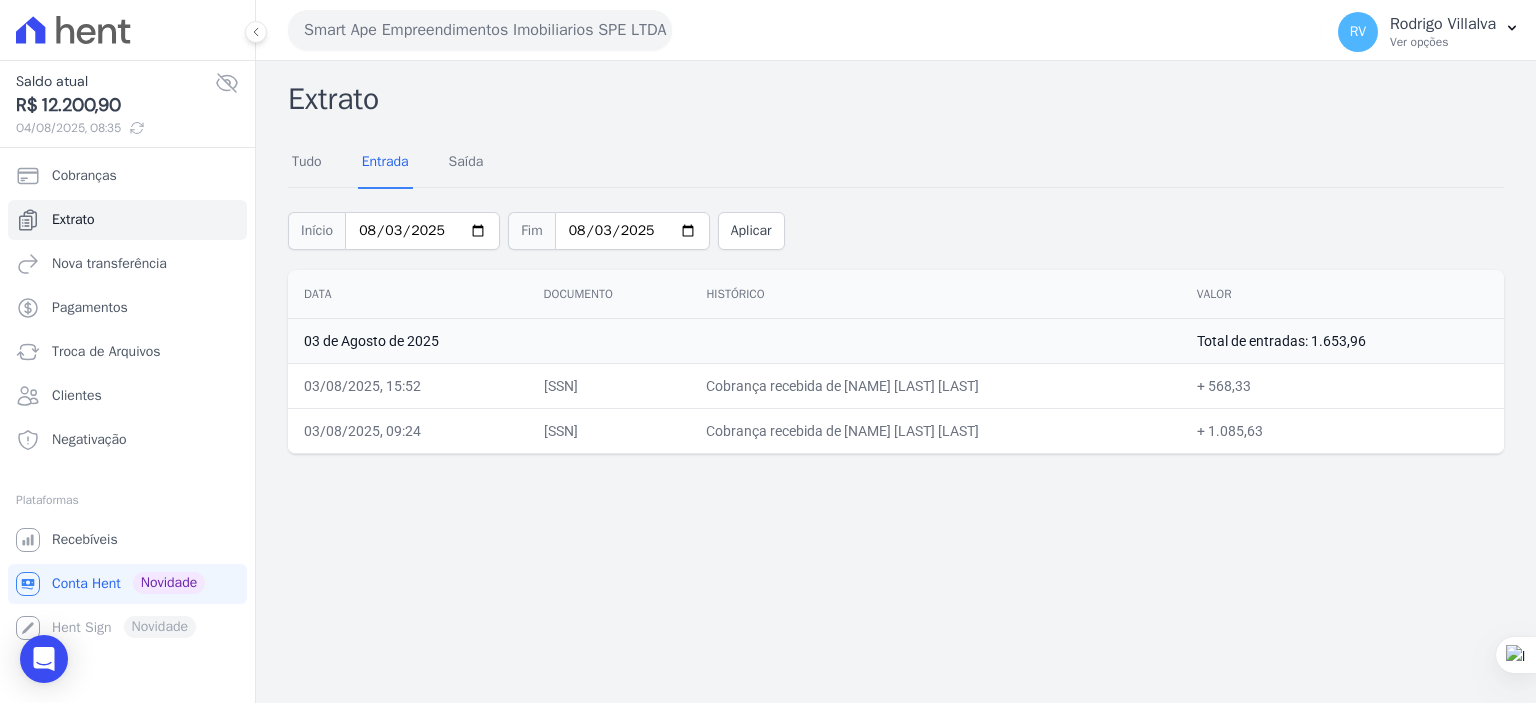 drag, startPoint x: 828, startPoint y: 429, endPoint x: 989, endPoint y: 429, distance: 161 